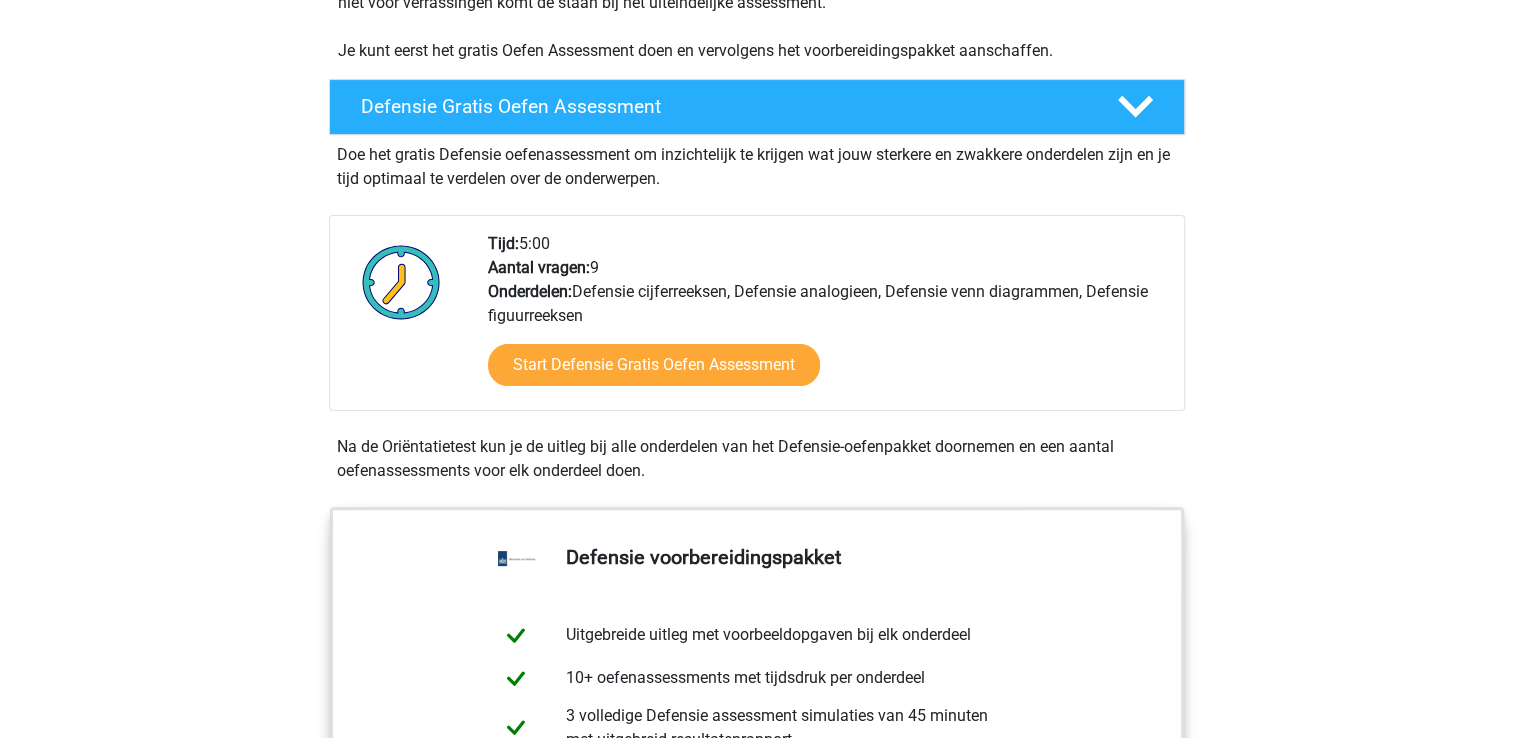 scroll, scrollTop: 500, scrollLeft: 0, axis: vertical 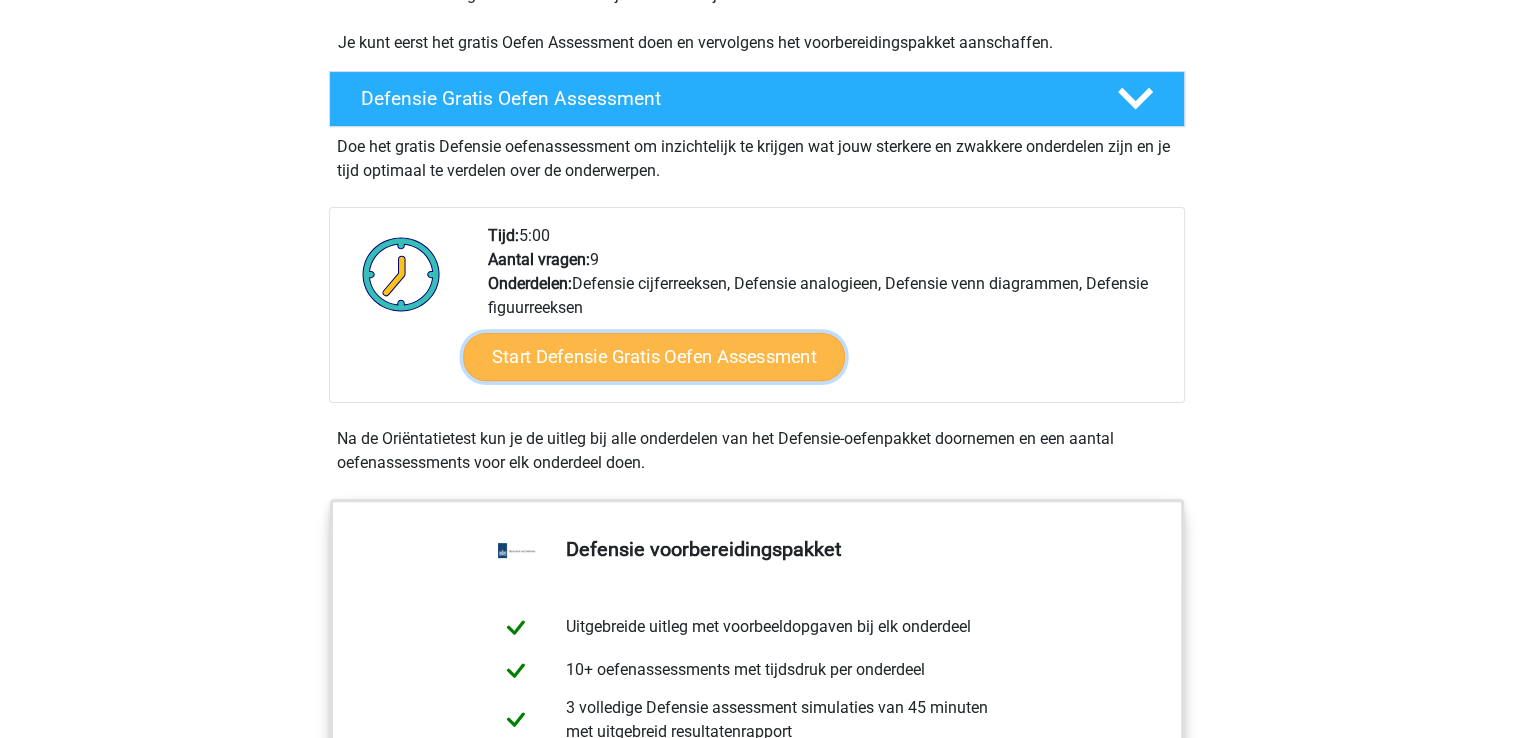 click on "Start Defensie Gratis Oefen Assessment" at bounding box center (654, 357) 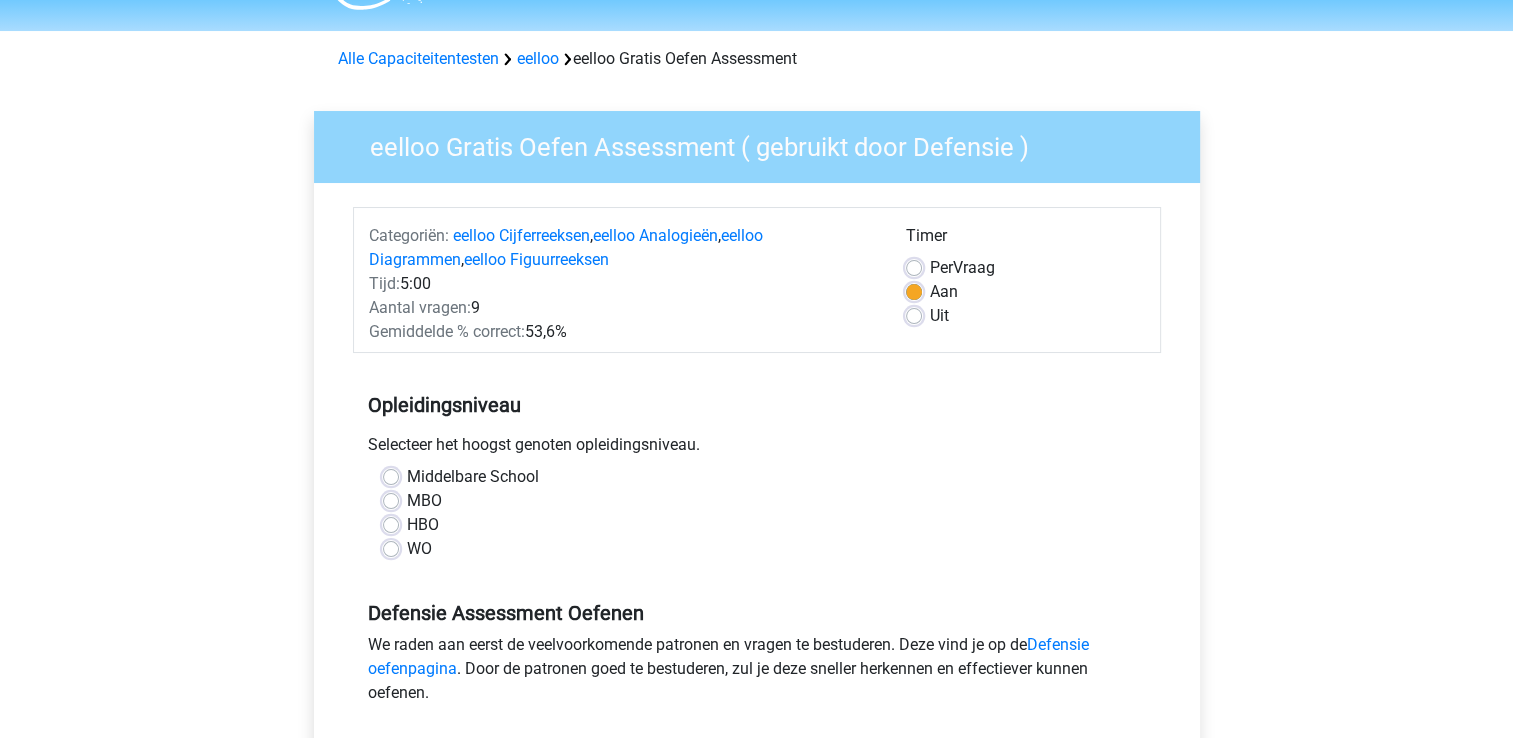 scroll, scrollTop: 100, scrollLeft: 0, axis: vertical 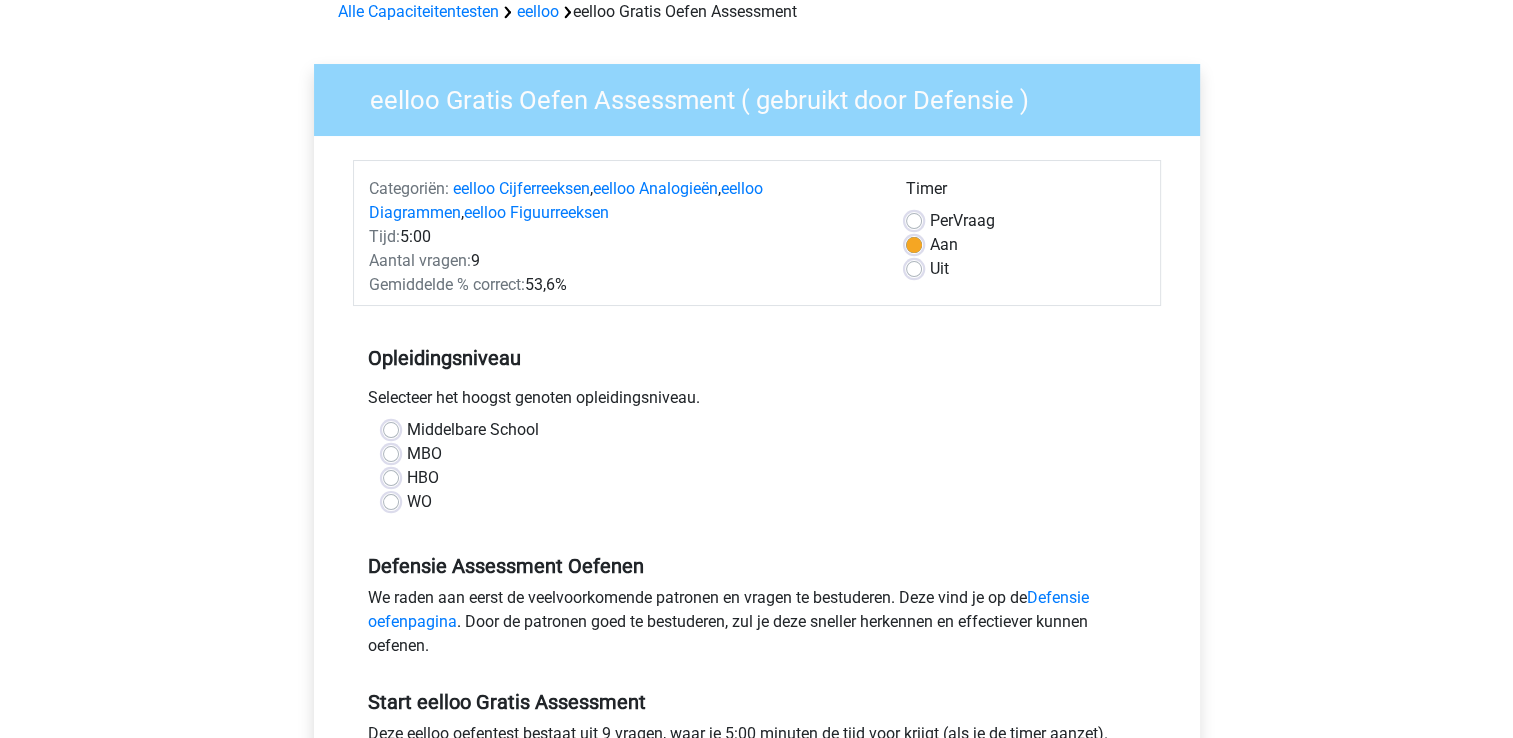 click on "HBO" at bounding box center [423, 478] 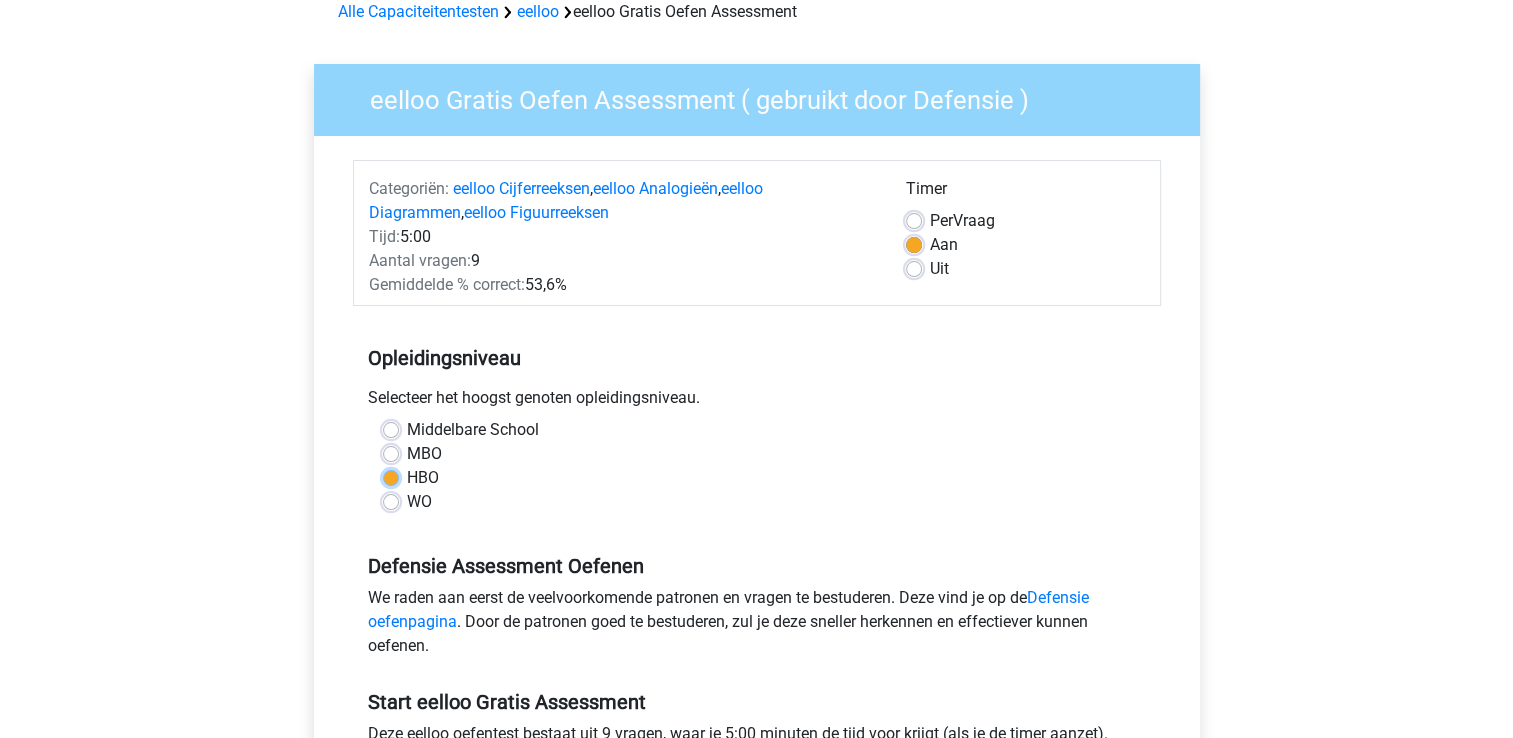 click on "HBO" at bounding box center (391, 476) 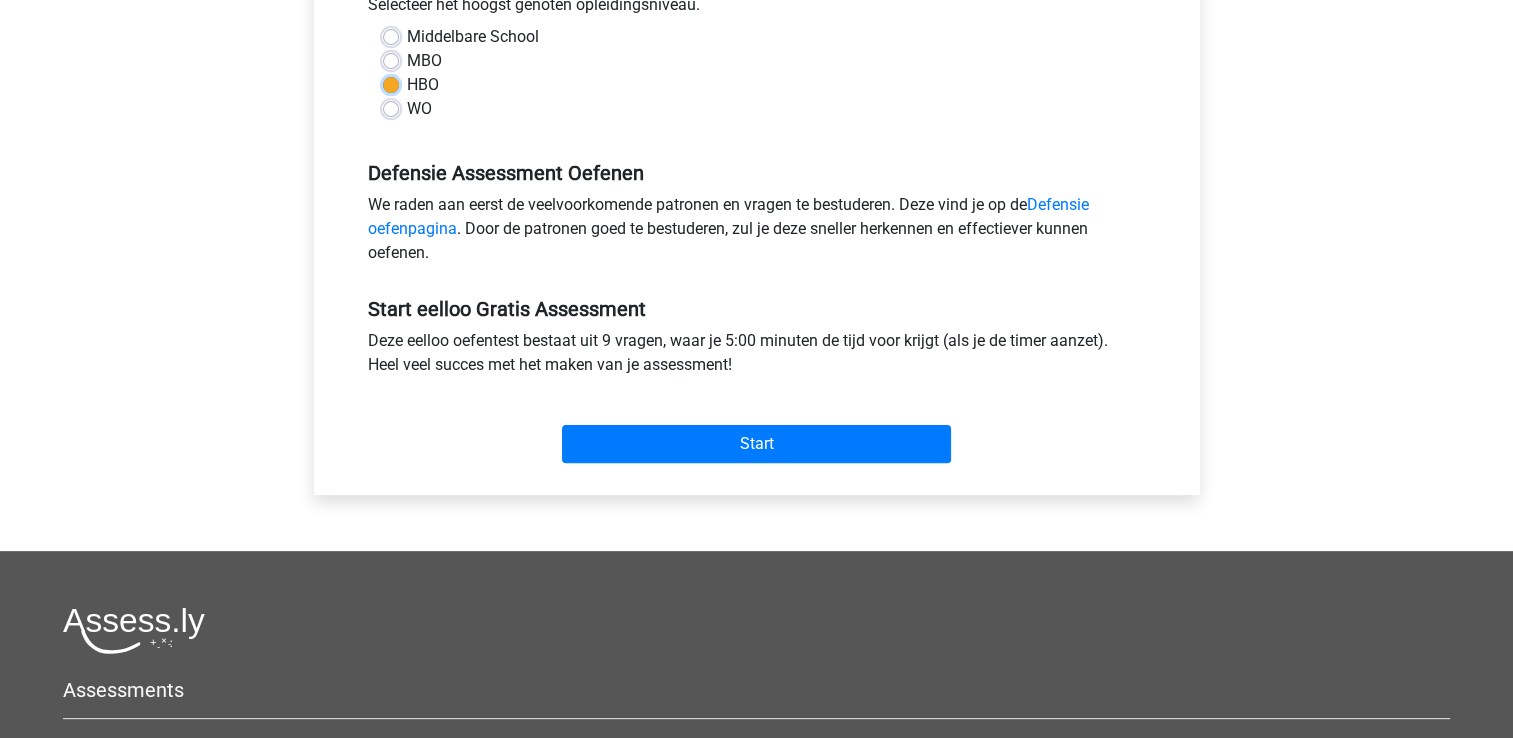scroll, scrollTop: 700, scrollLeft: 0, axis: vertical 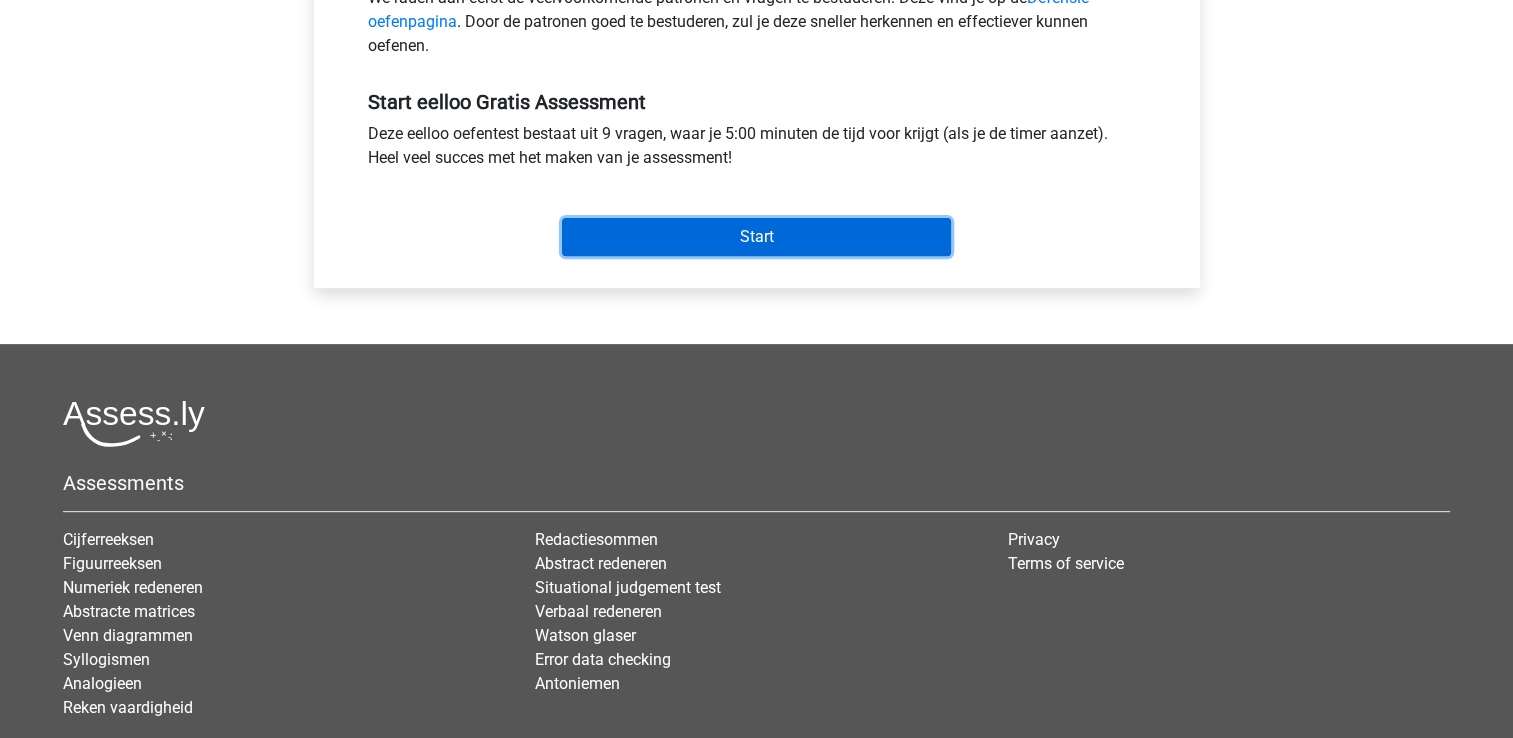 click on "Start" at bounding box center (756, 237) 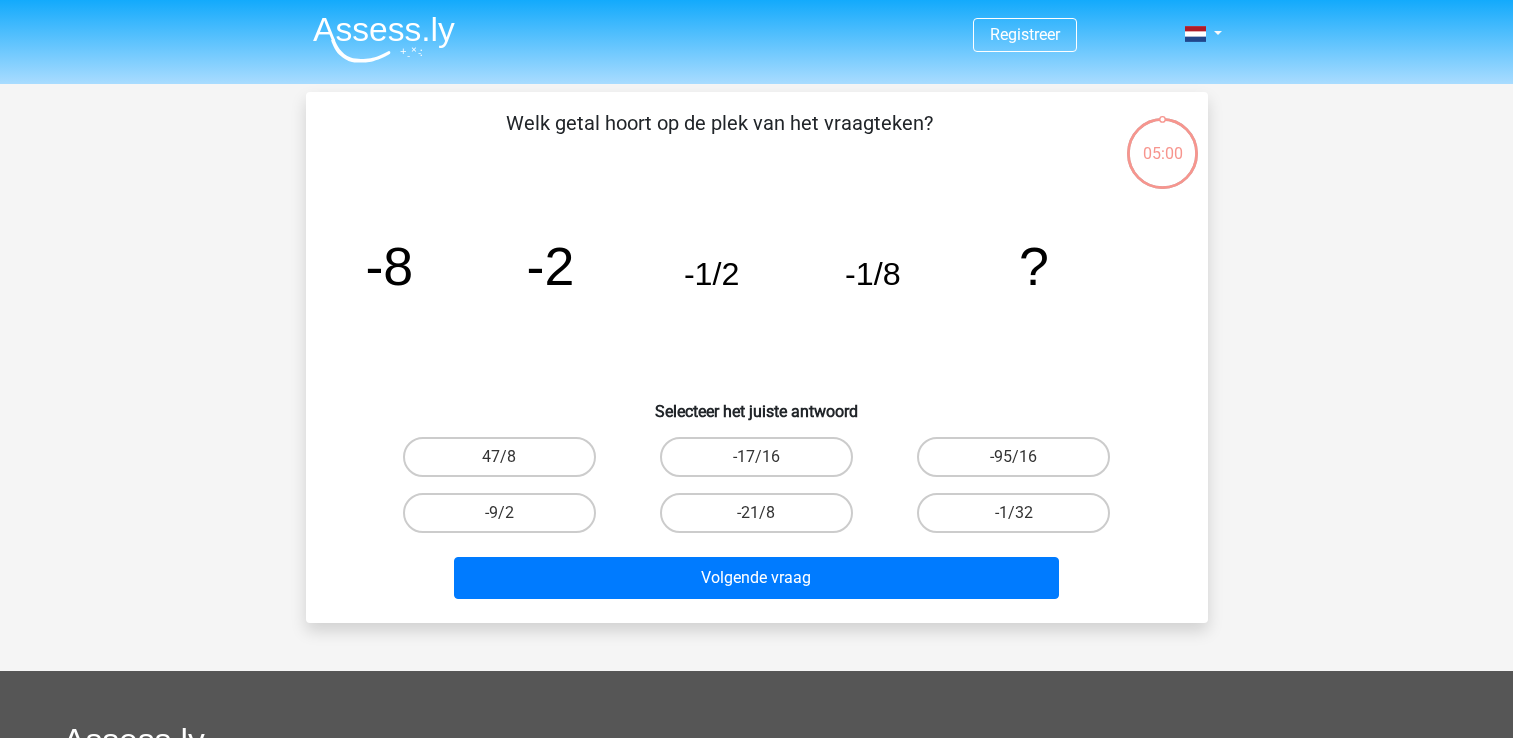 scroll, scrollTop: 0, scrollLeft: 0, axis: both 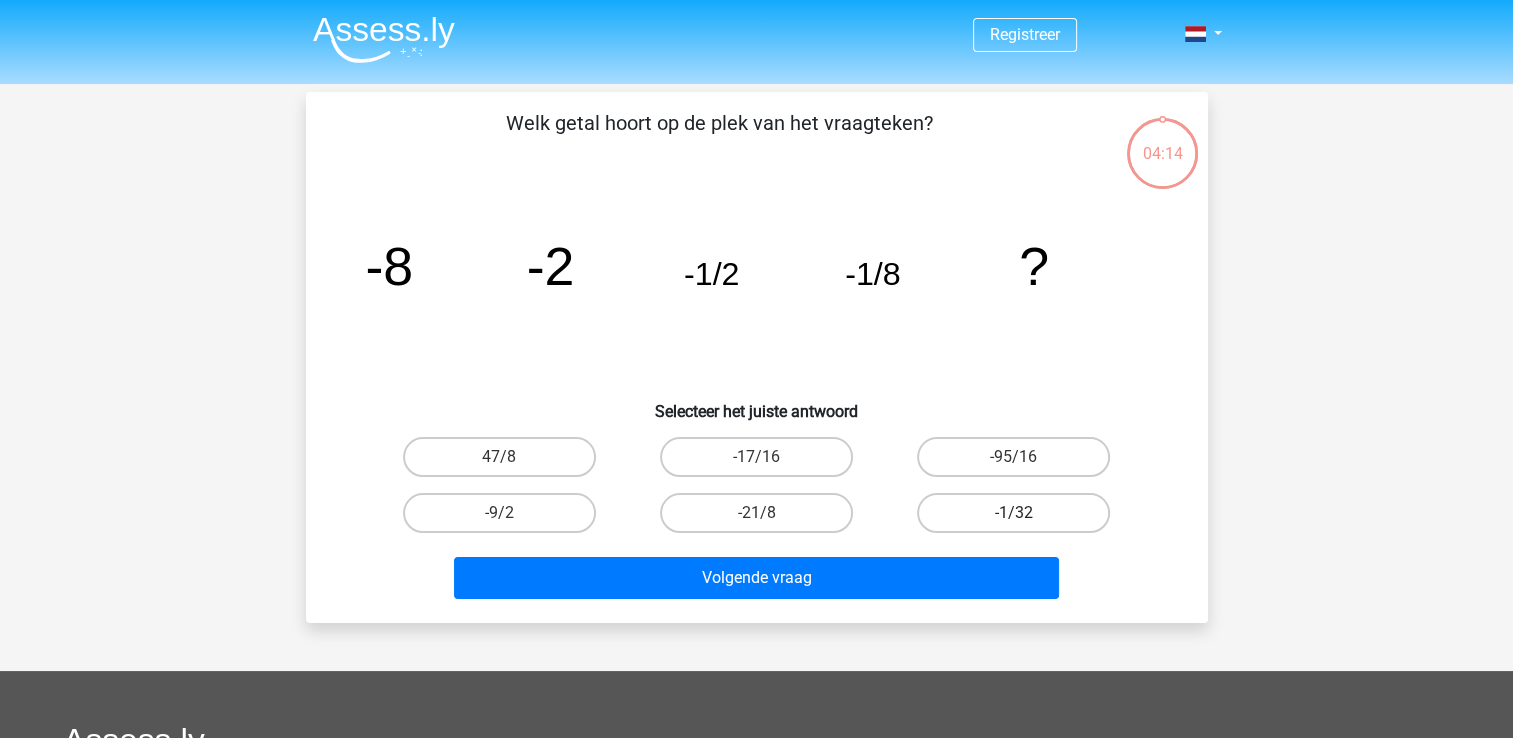 click on "-1/32" at bounding box center (1013, 513) 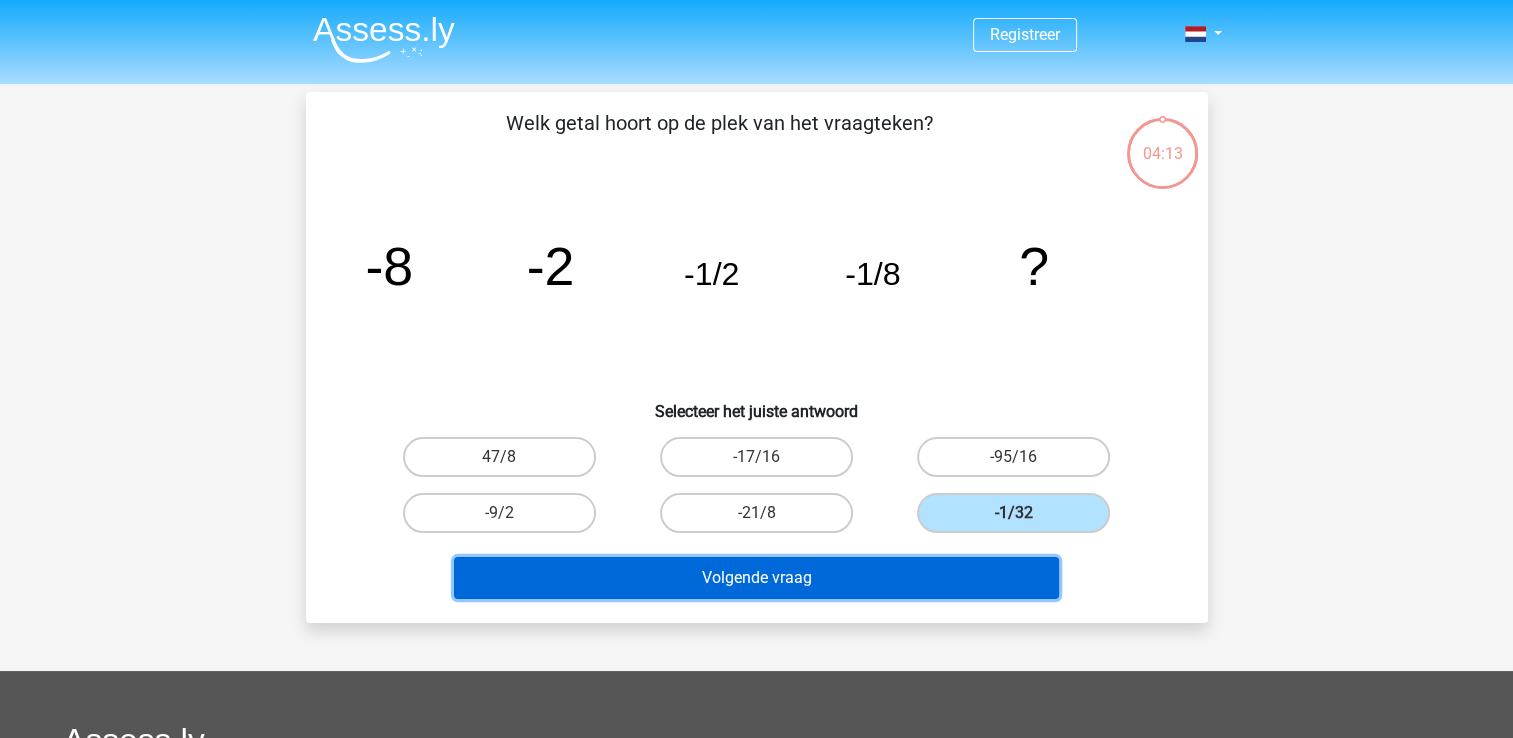 click on "Volgende vraag" at bounding box center (756, 578) 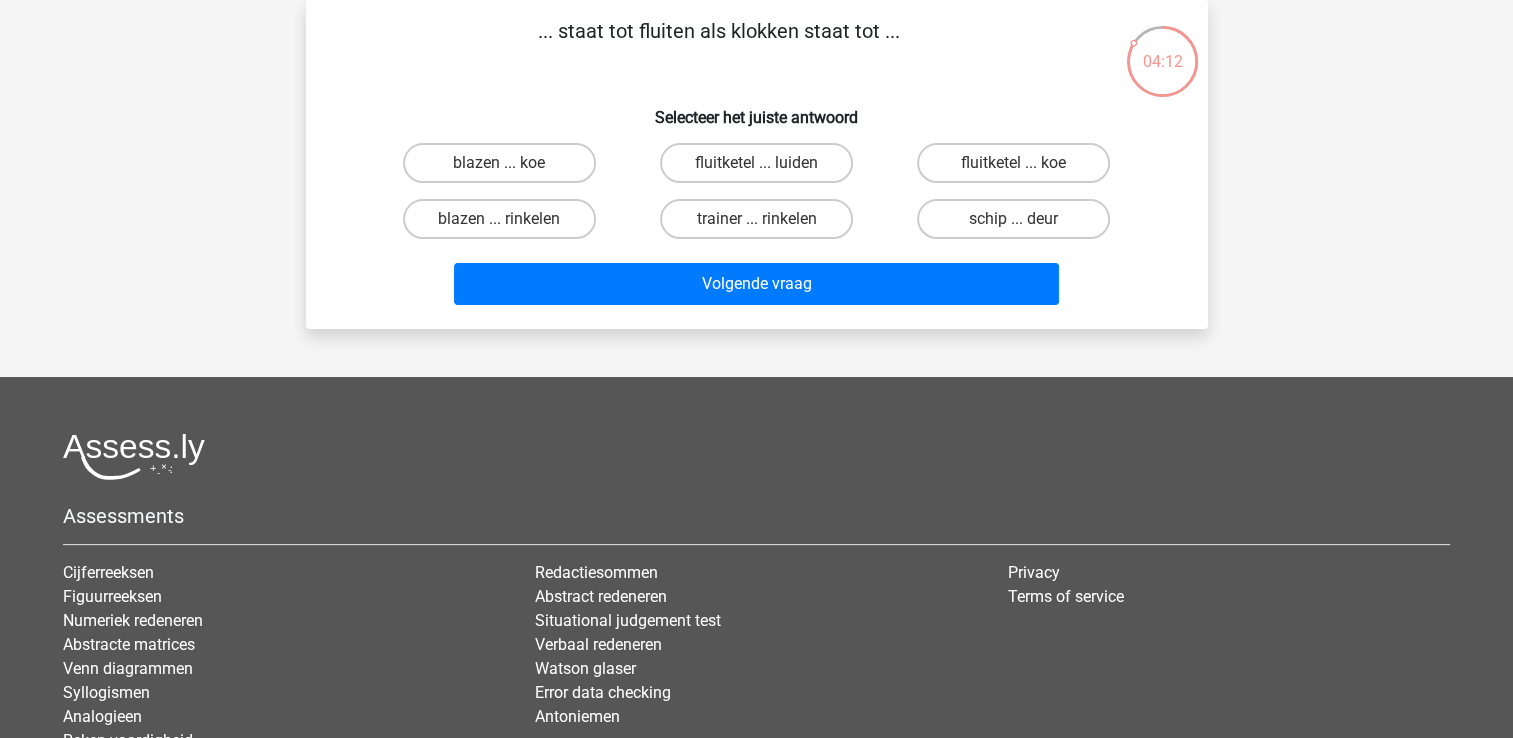 scroll, scrollTop: 0, scrollLeft: 0, axis: both 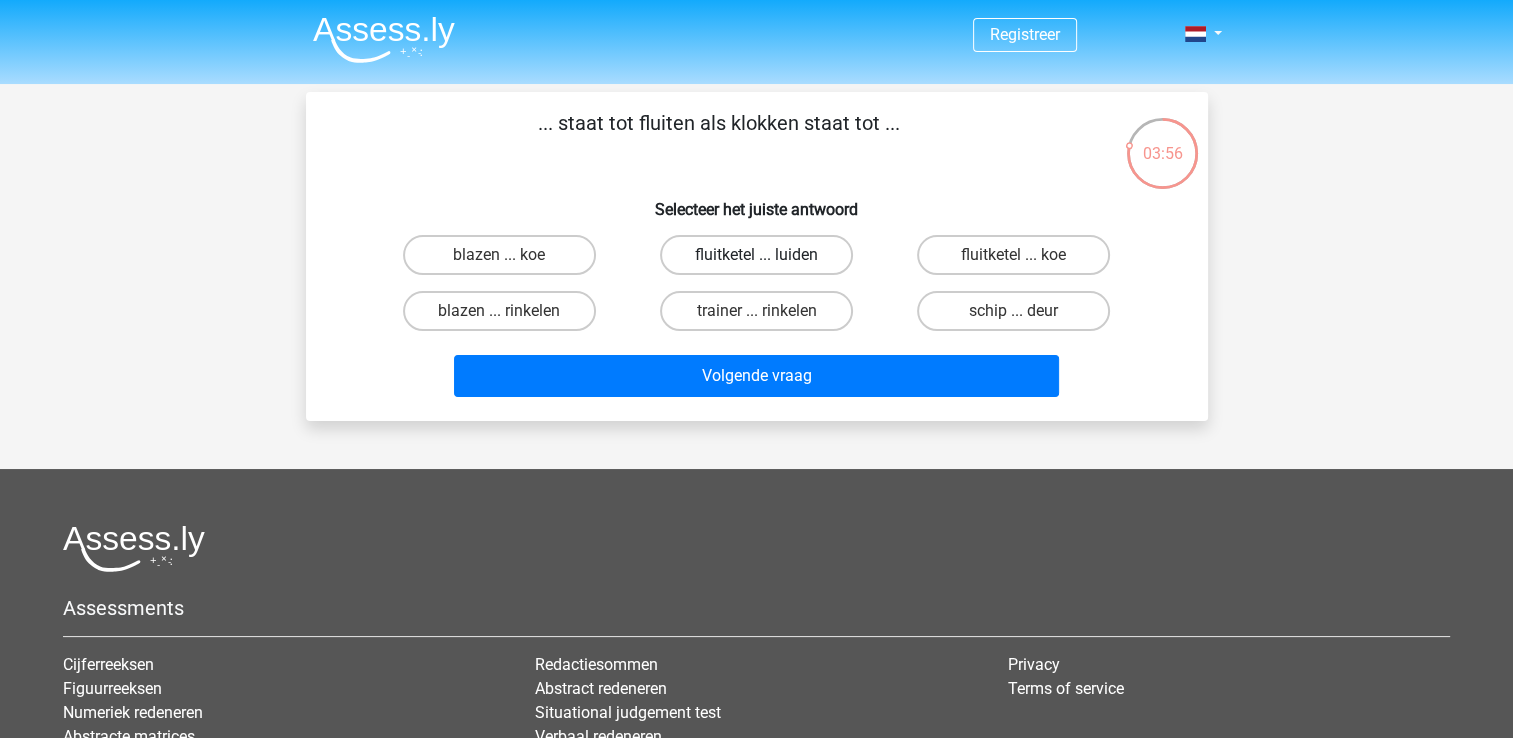 click on "fluitketel ... luiden" at bounding box center (756, 255) 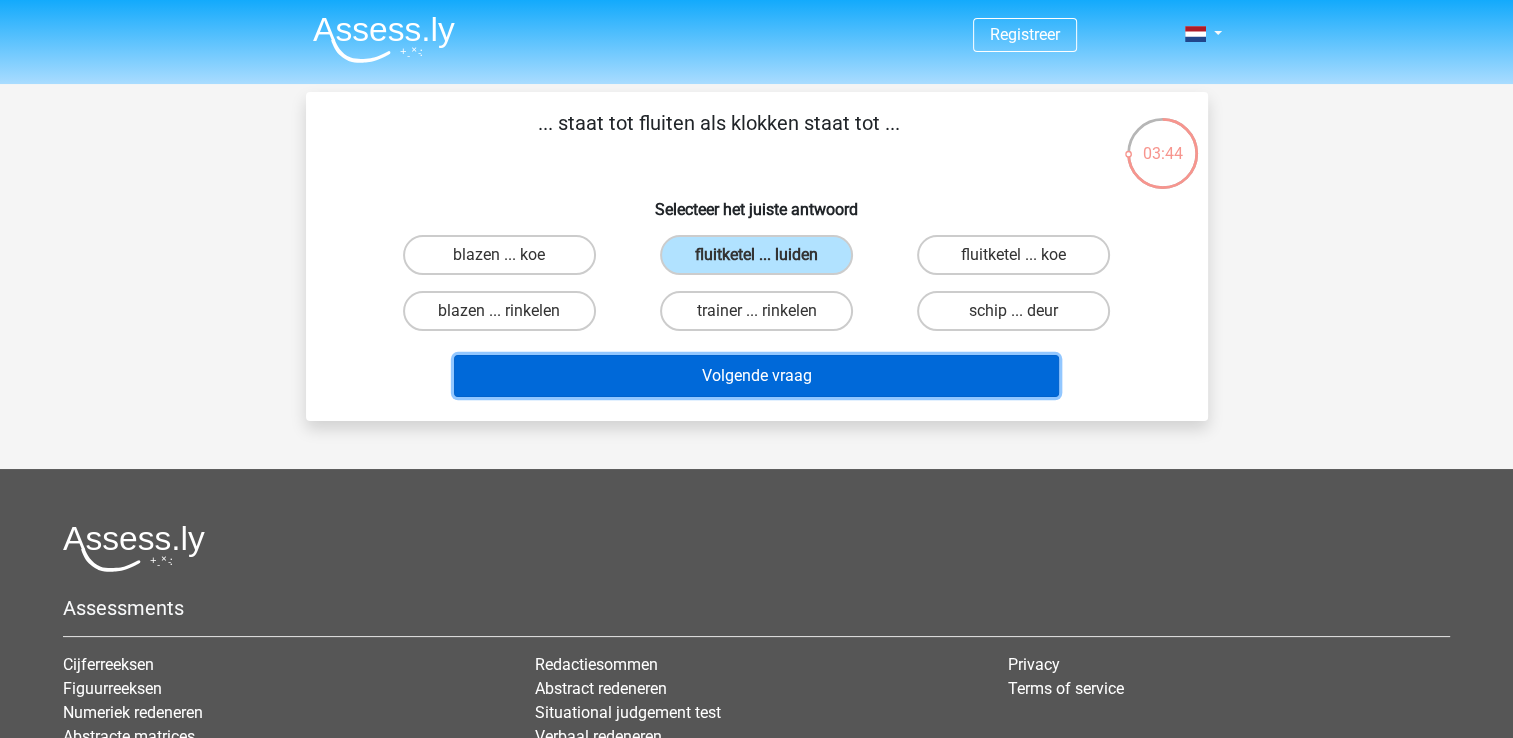 click on "Volgende vraag" at bounding box center [756, 376] 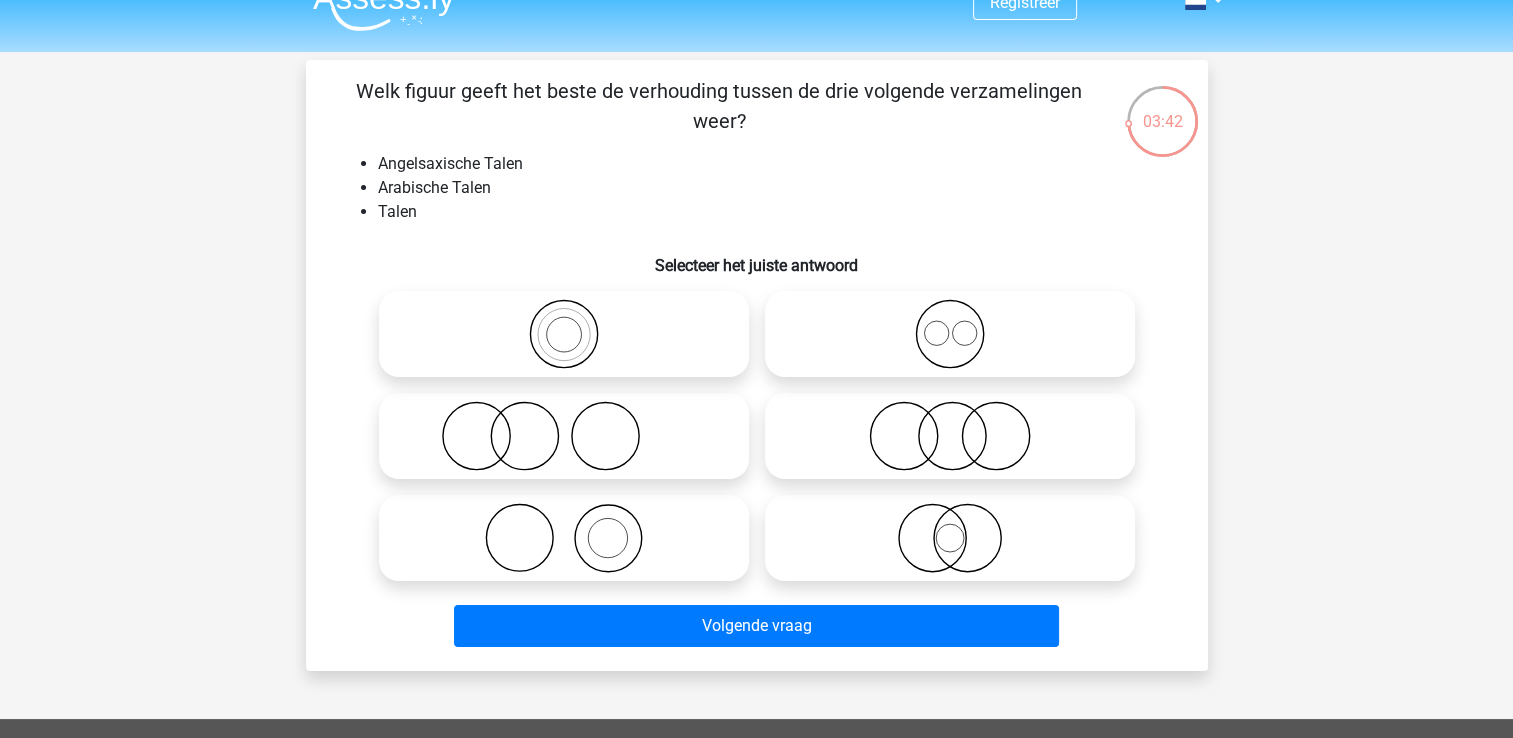 scroll, scrollTop: 0, scrollLeft: 0, axis: both 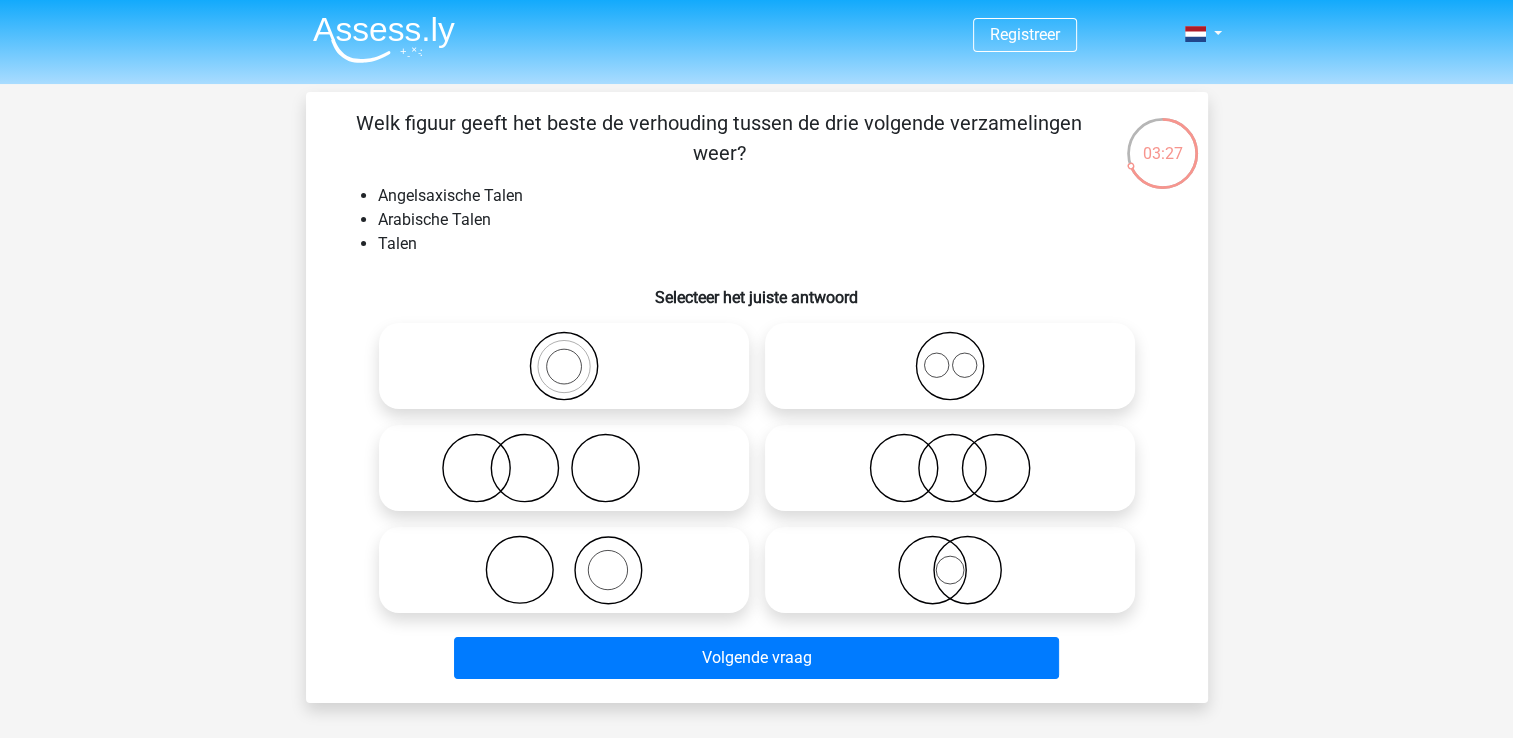 click 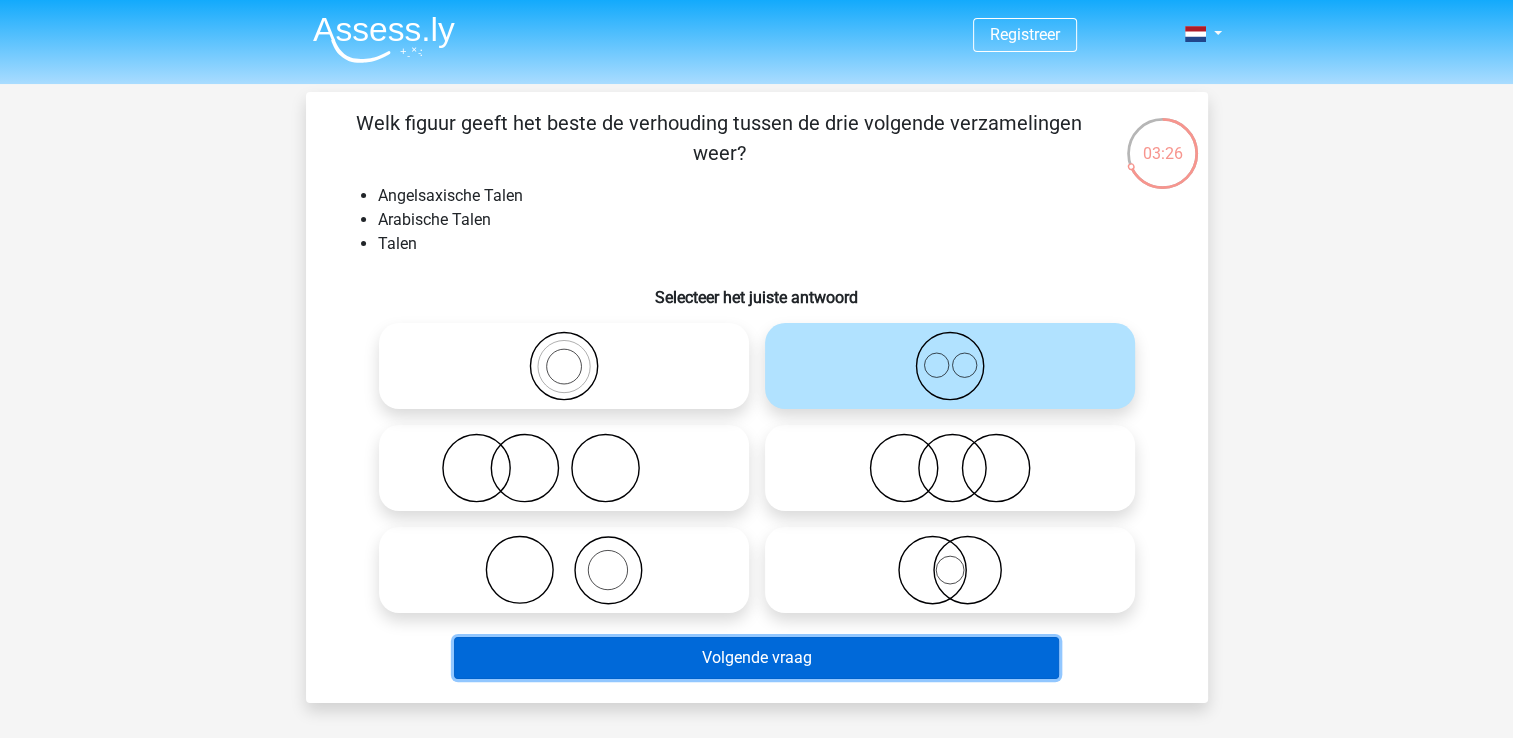 click on "Volgende vraag" at bounding box center [756, 658] 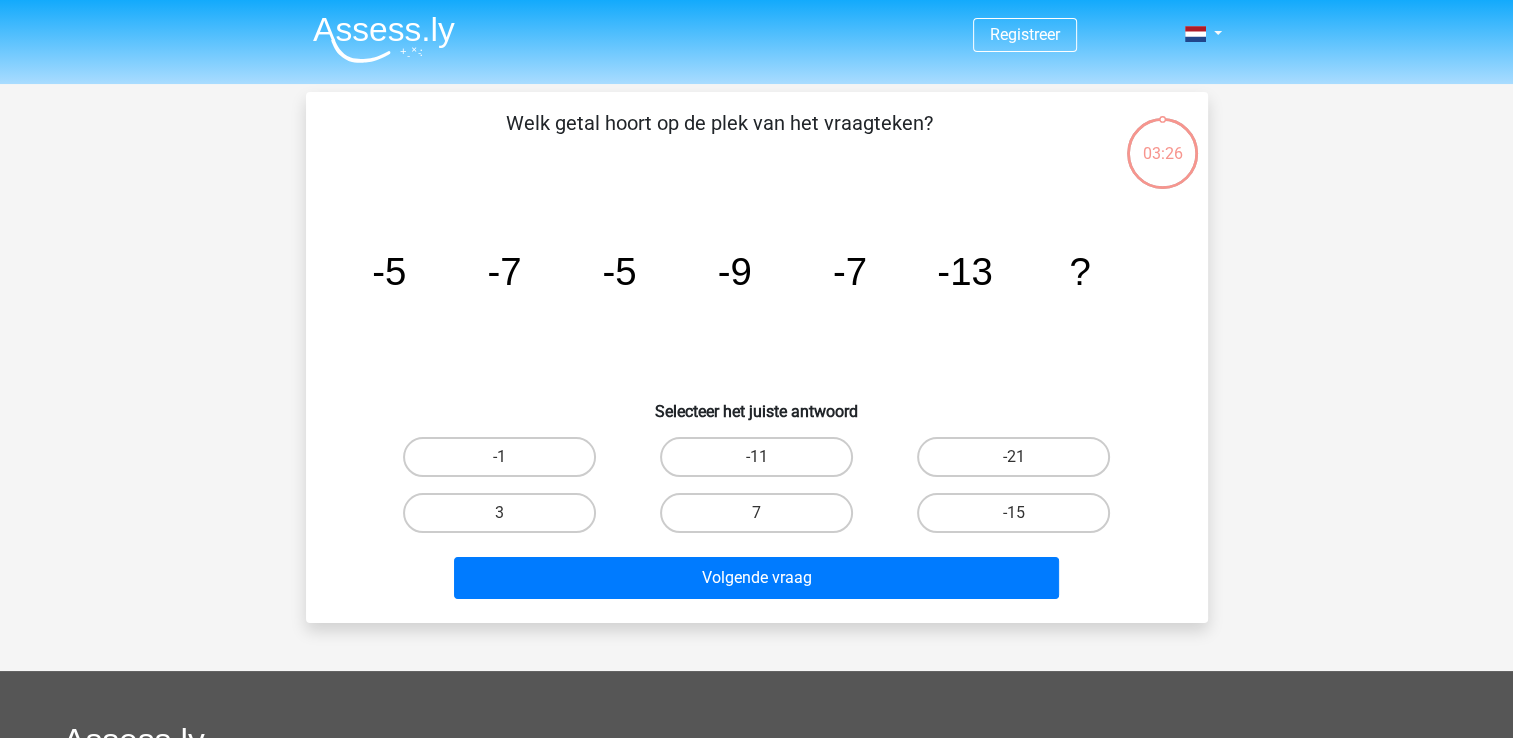 scroll, scrollTop: 92, scrollLeft: 0, axis: vertical 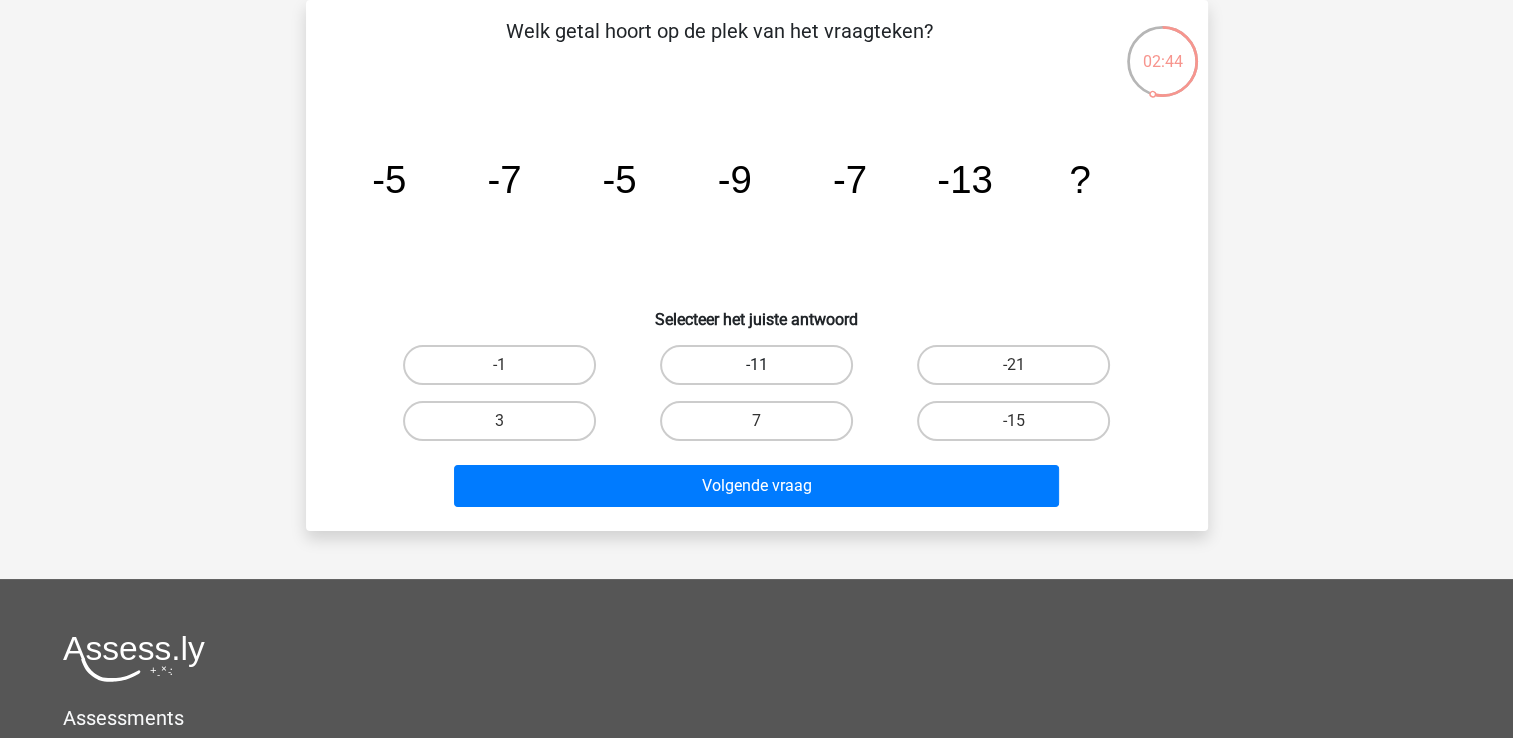 click on "-11" at bounding box center [756, 365] 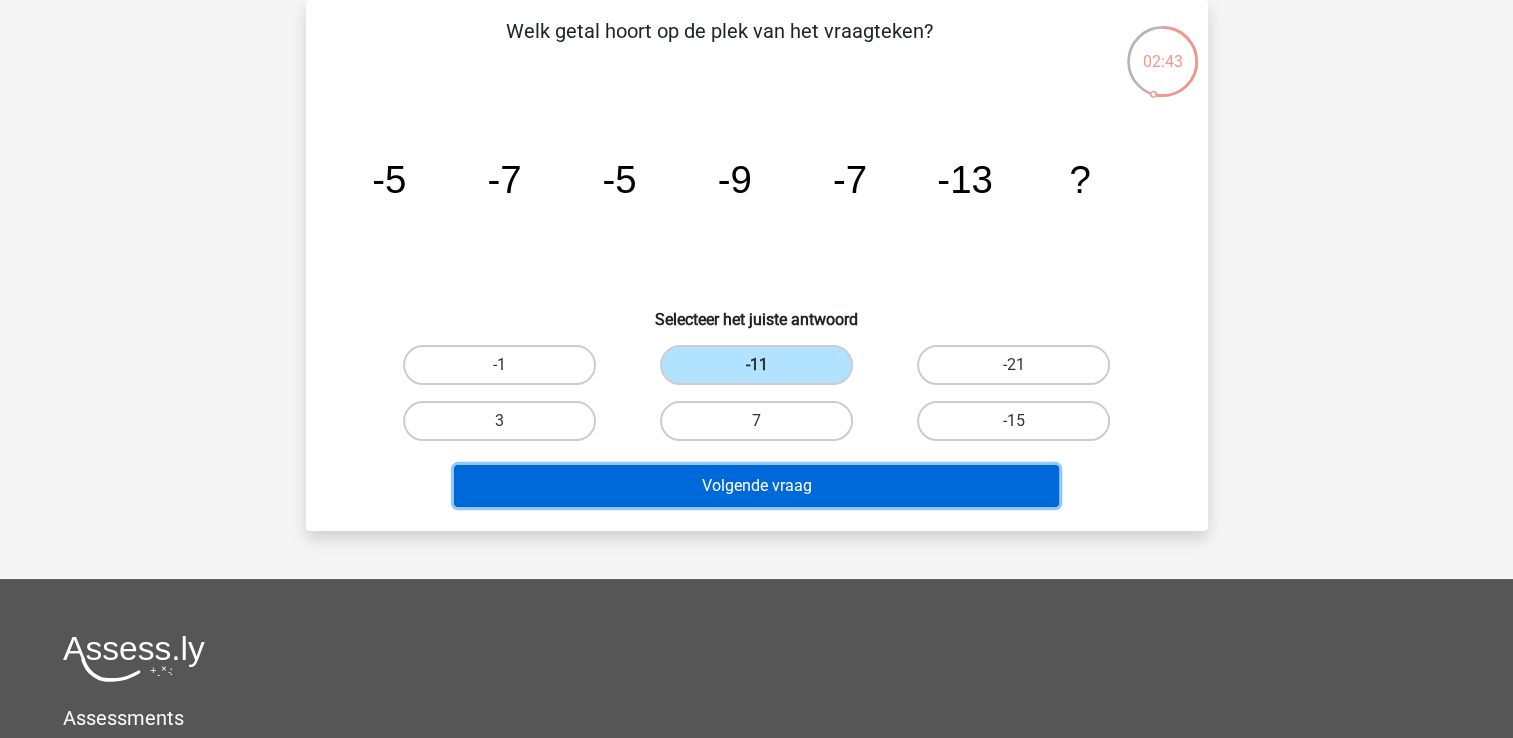 click on "Volgende vraag" at bounding box center (756, 486) 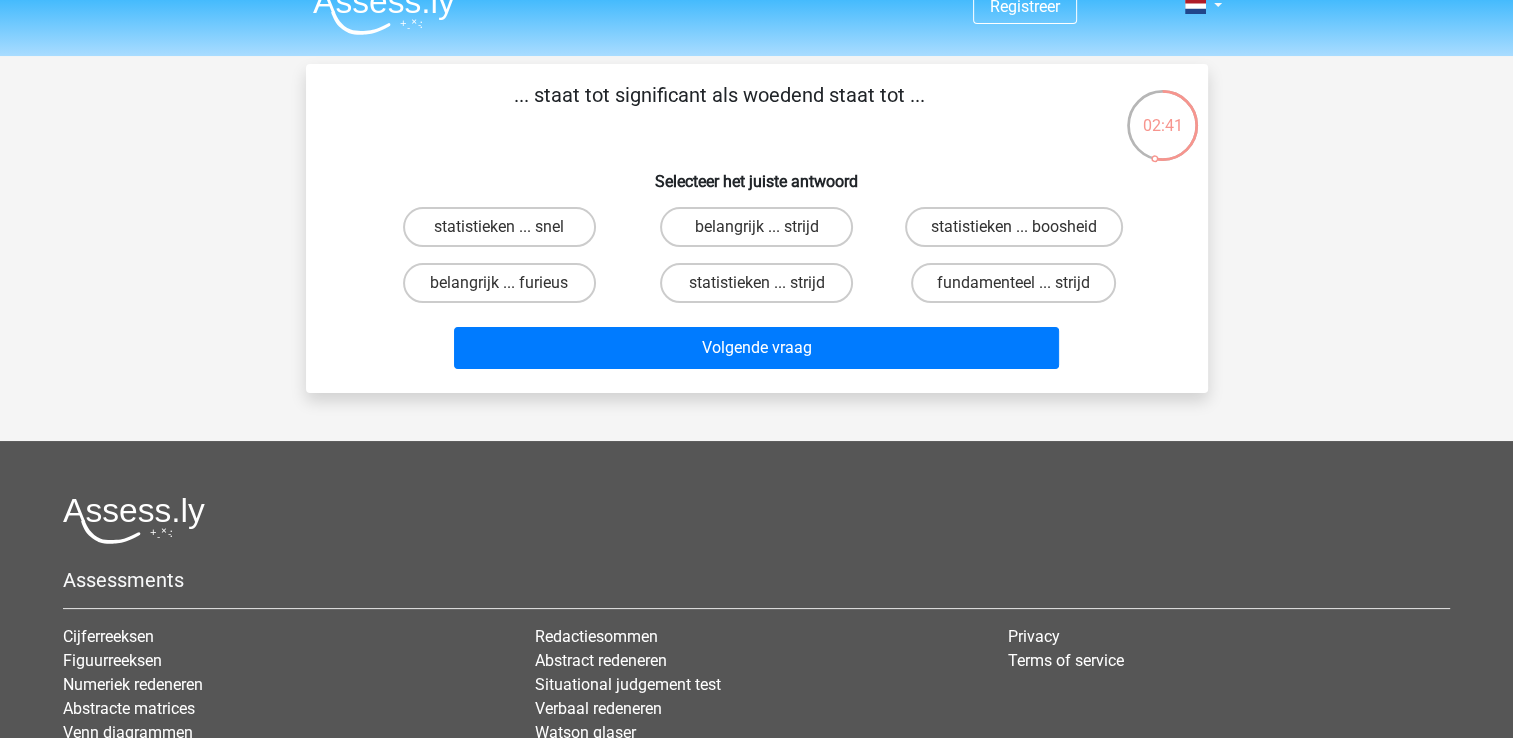scroll, scrollTop: 0, scrollLeft: 0, axis: both 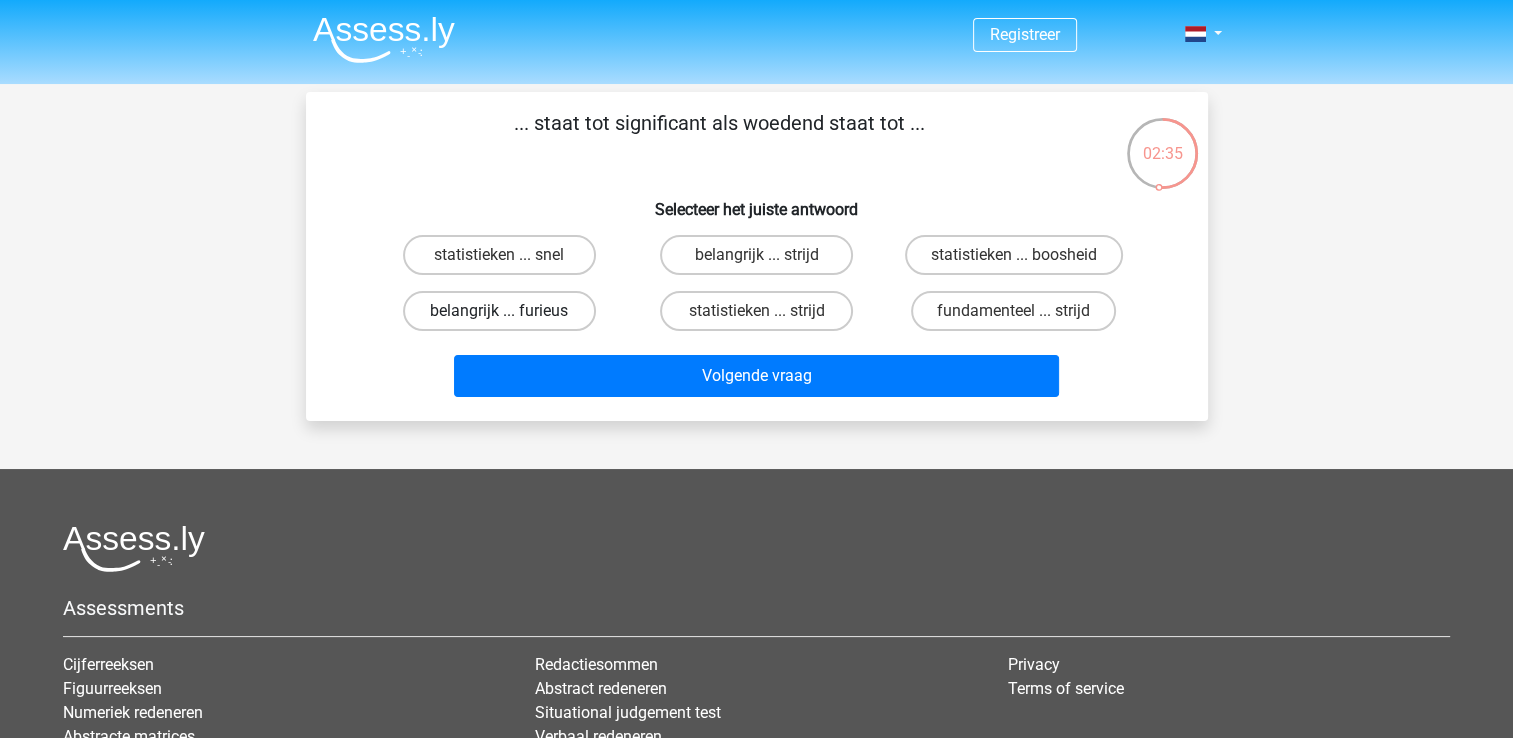 click on "belangrijk ... furieus" at bounding box center [499, 311] 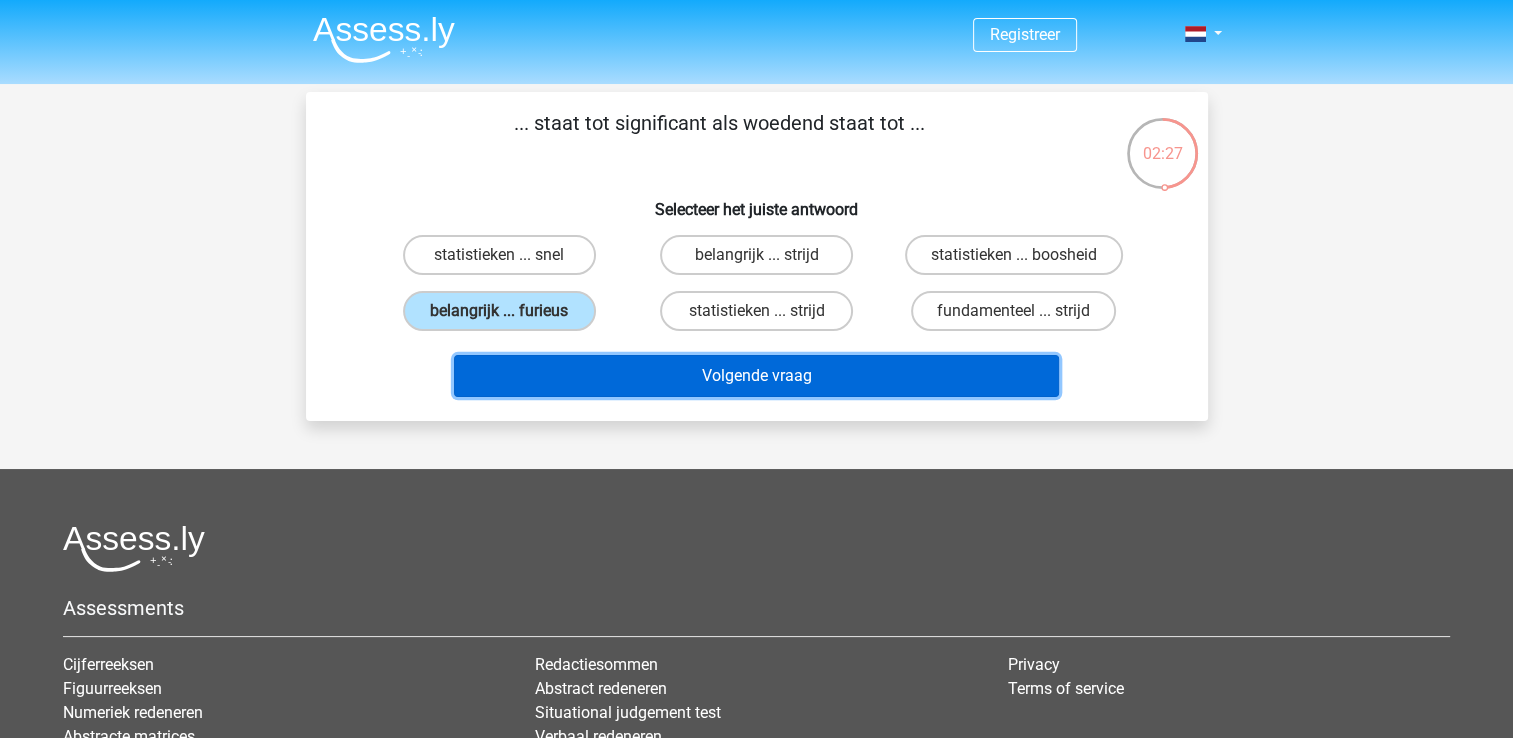 click on "Volgende vraag" at bounding box center (756, 376) 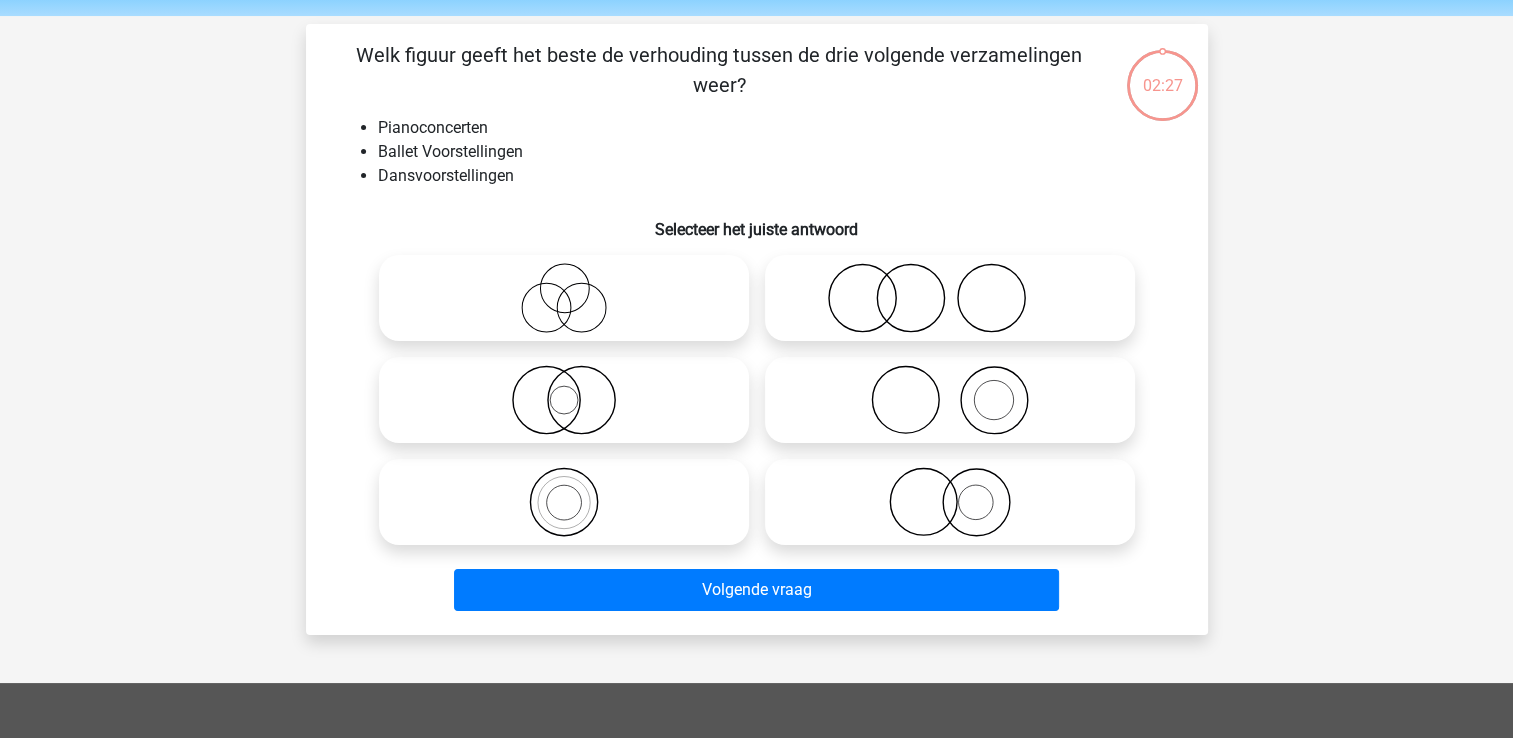 scroll, scrollTop: 92, scrollLeft: 0, axis: vertical 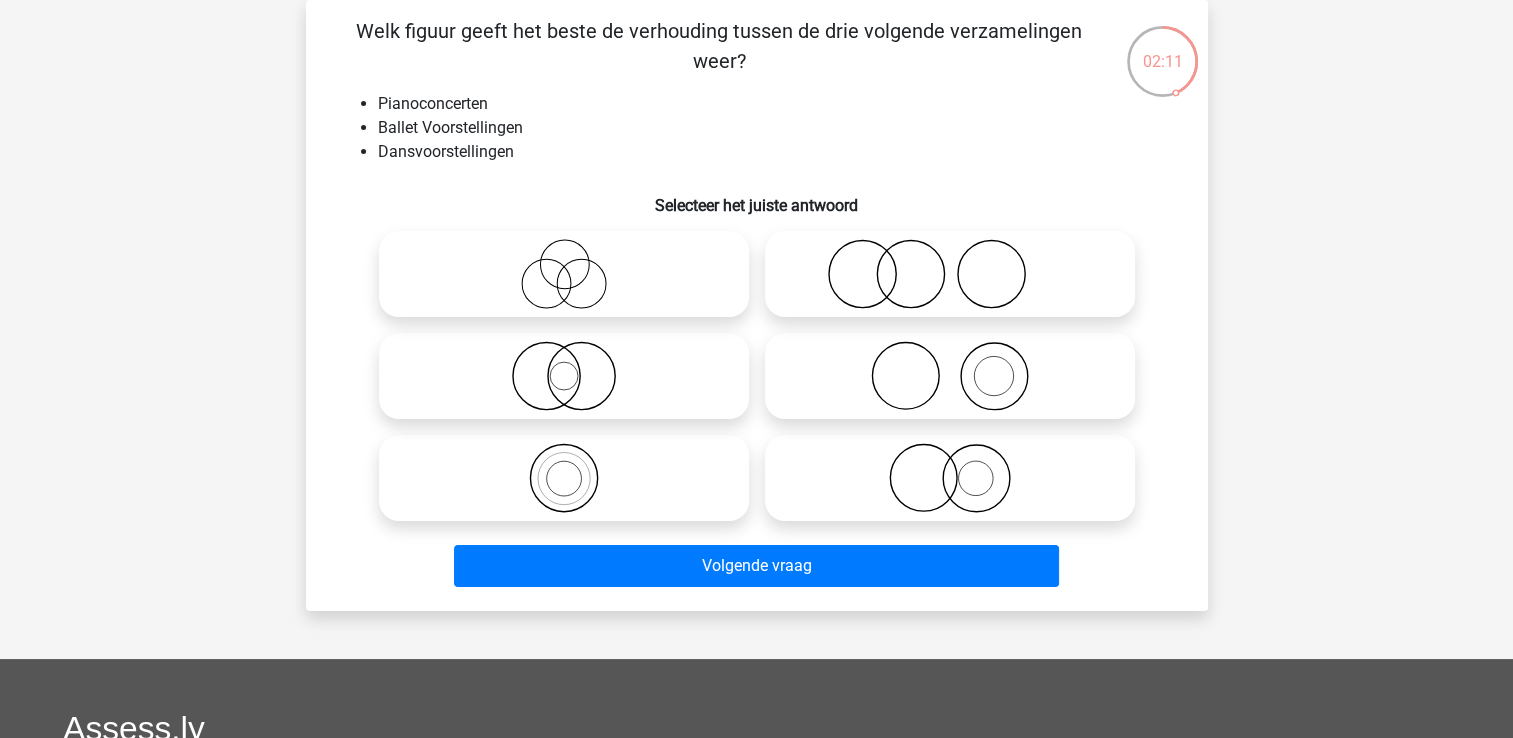 click 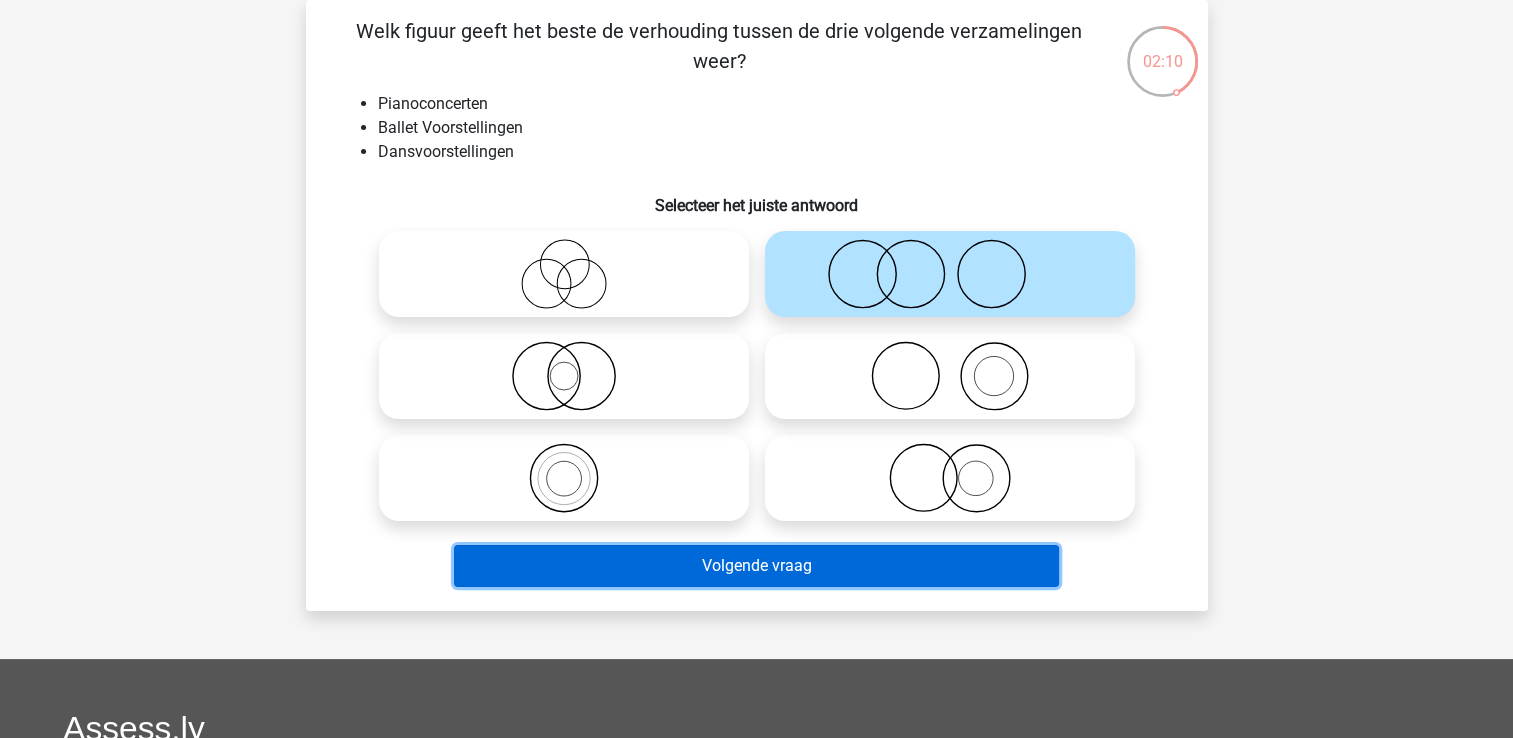 click on "Volgende vraag" at bounding box center [756, 566] 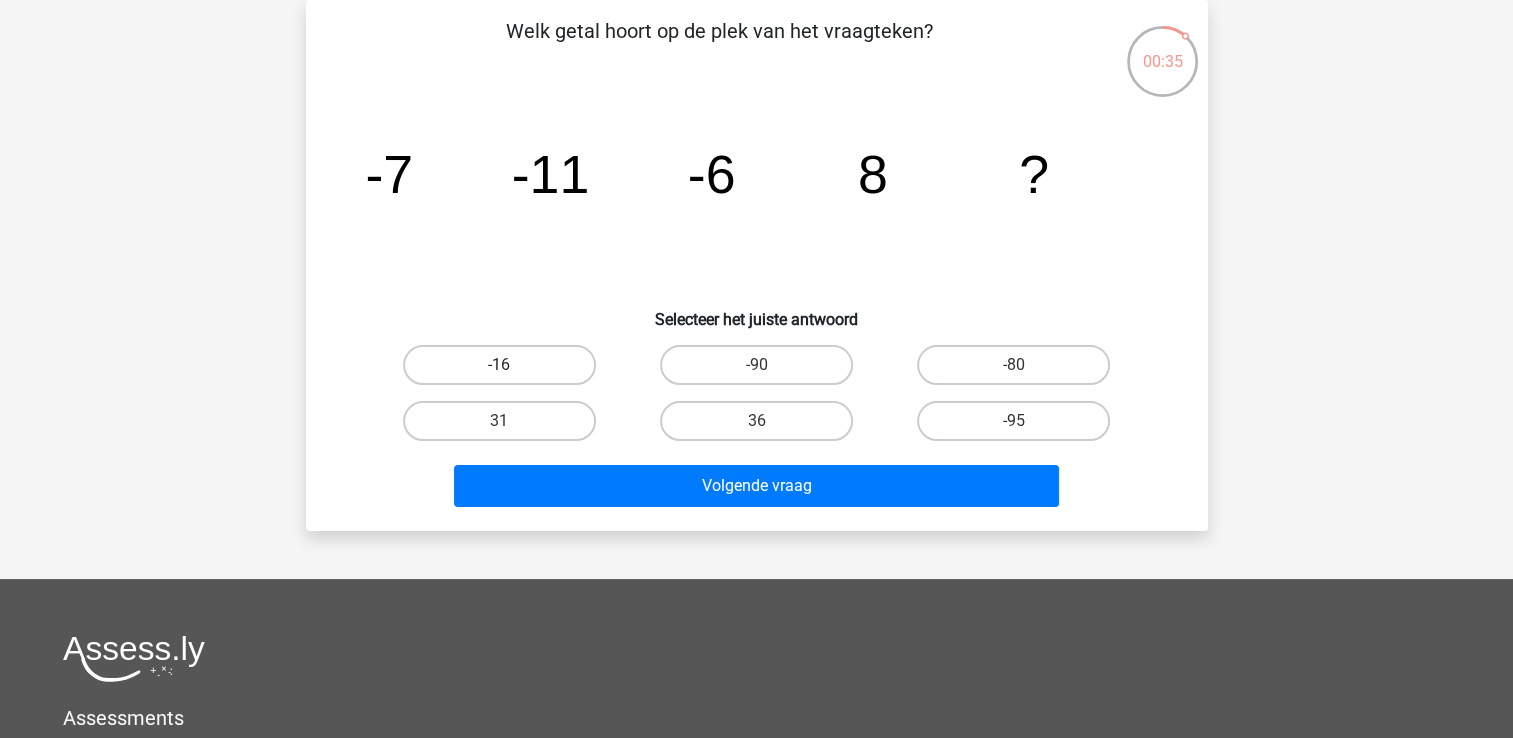 drag, startPoint x: 532, startPoint y: 362, endPoint x: 719, endPoint y: 466, distance: 213.9743 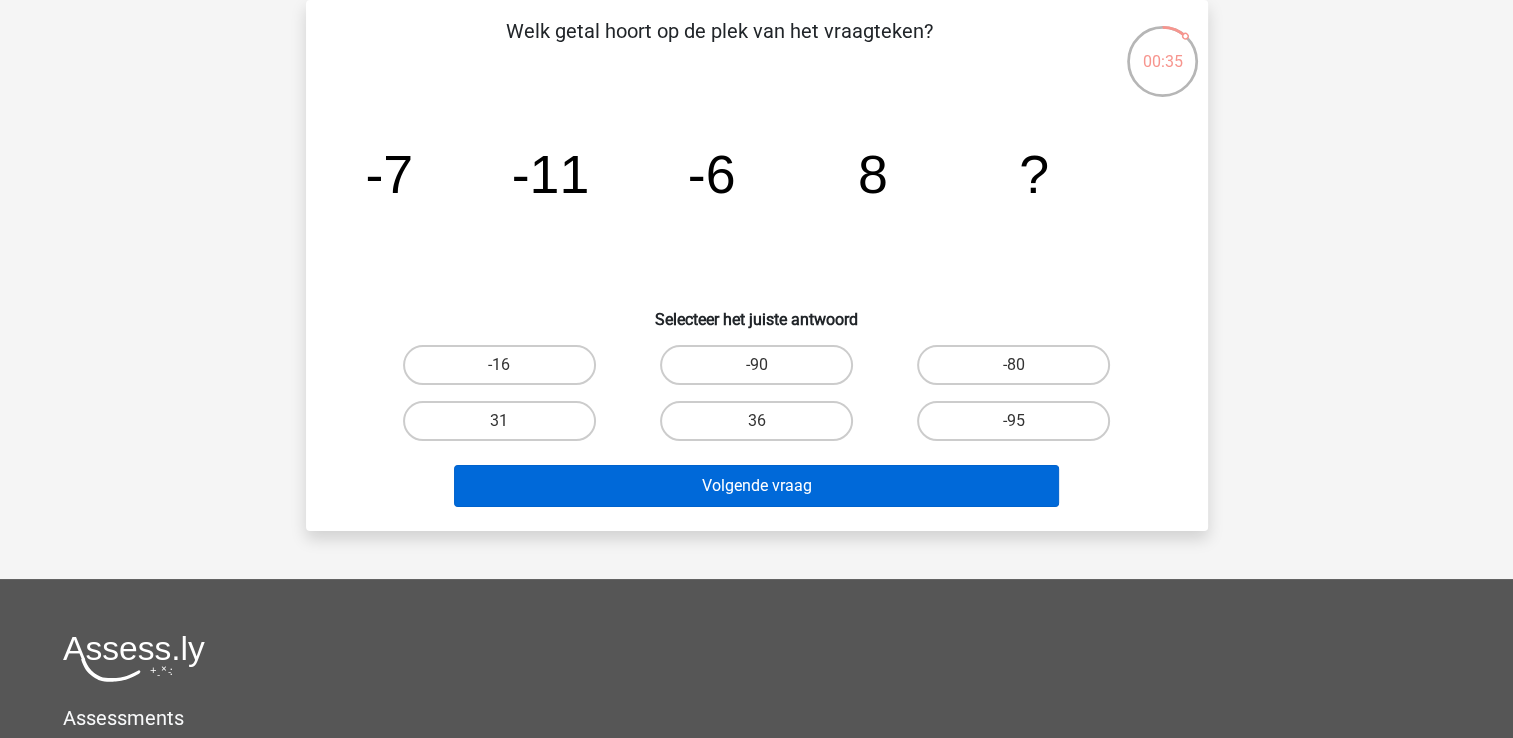 click on "-16" at bounding box center (499, 365) 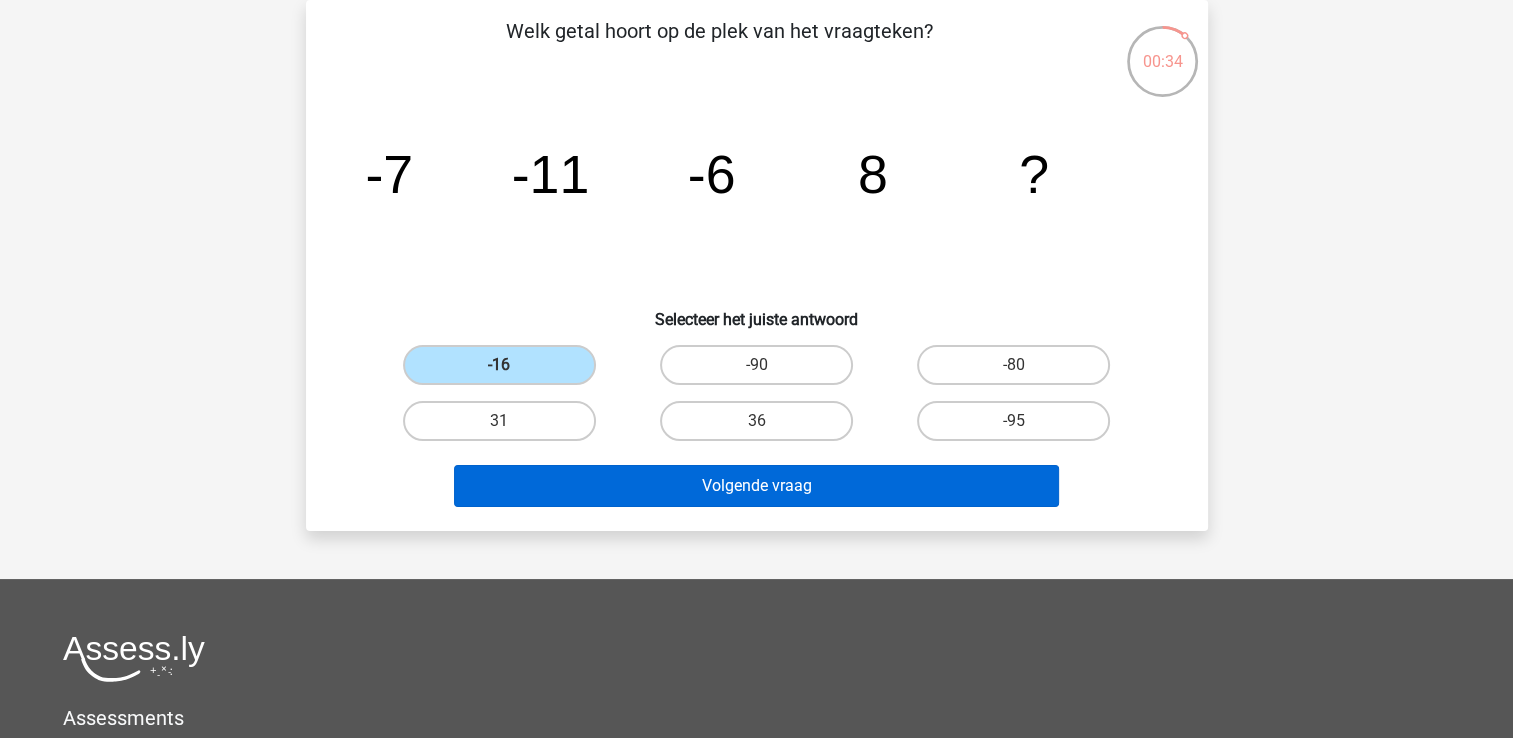 click on "Volgende vraag" at bounding box center (757, 490) 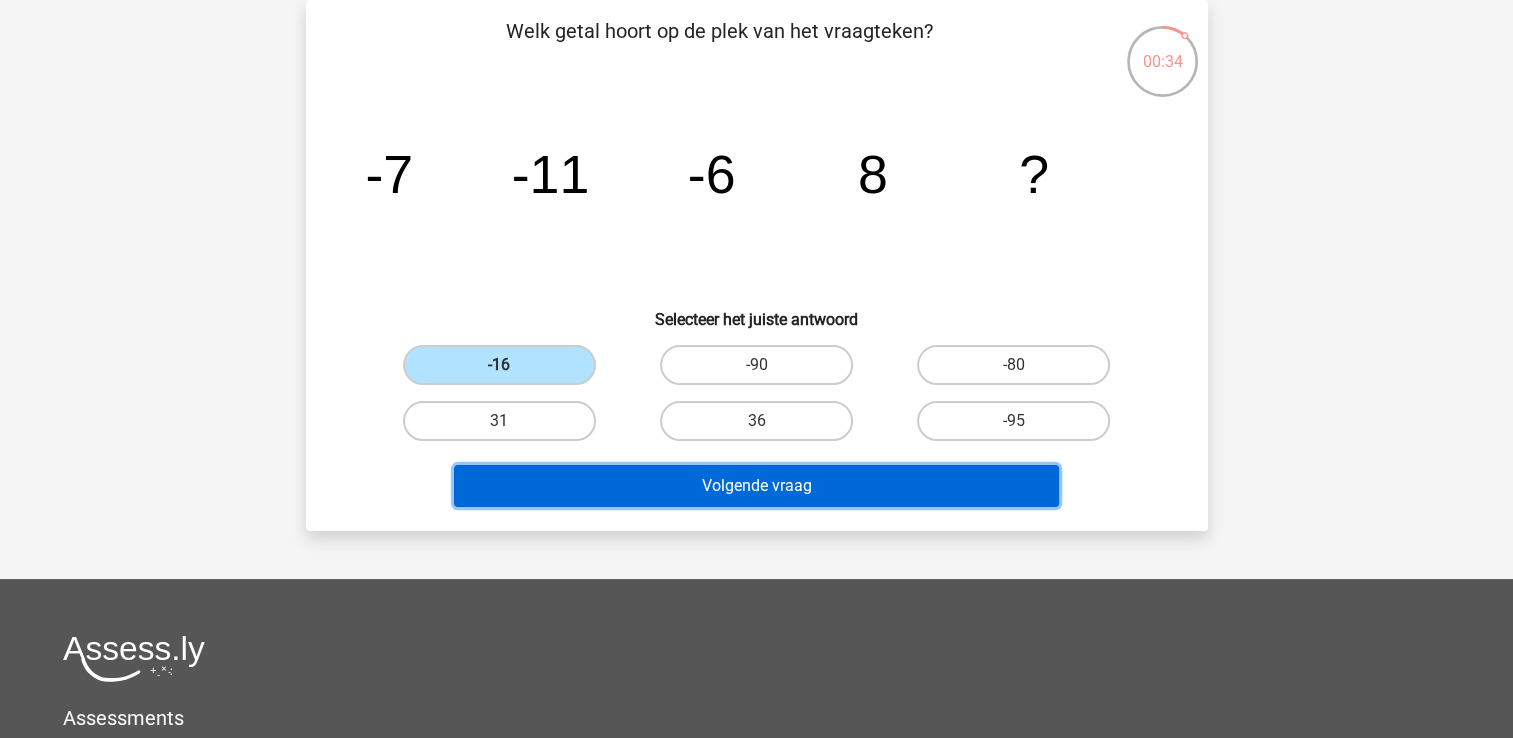 click on "Volgende vraag" at bounding box center [756, 486] 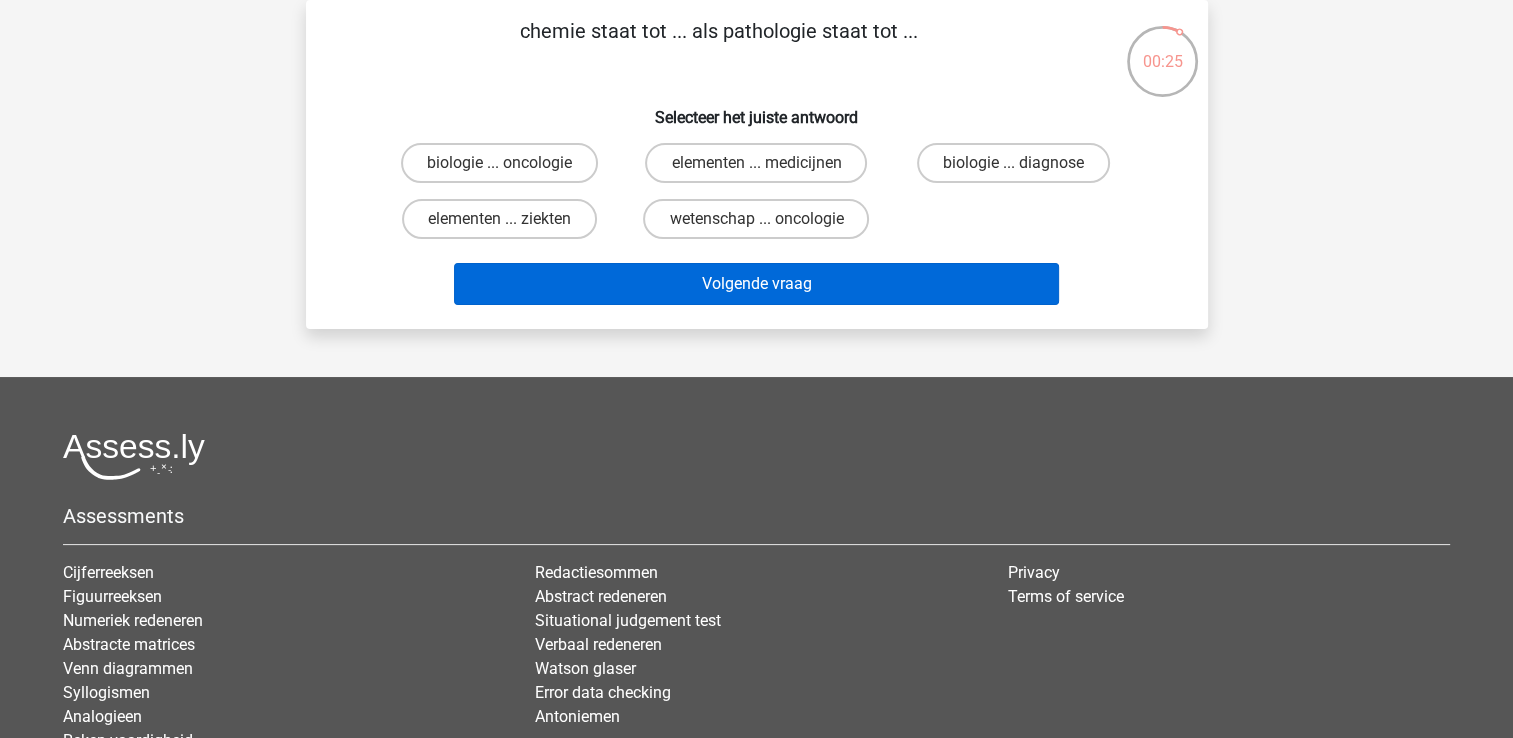 drag, startPoint x: 549, startPoint y: 225, endPoint x: 668, endPoint y: 265, distance: 125.54282 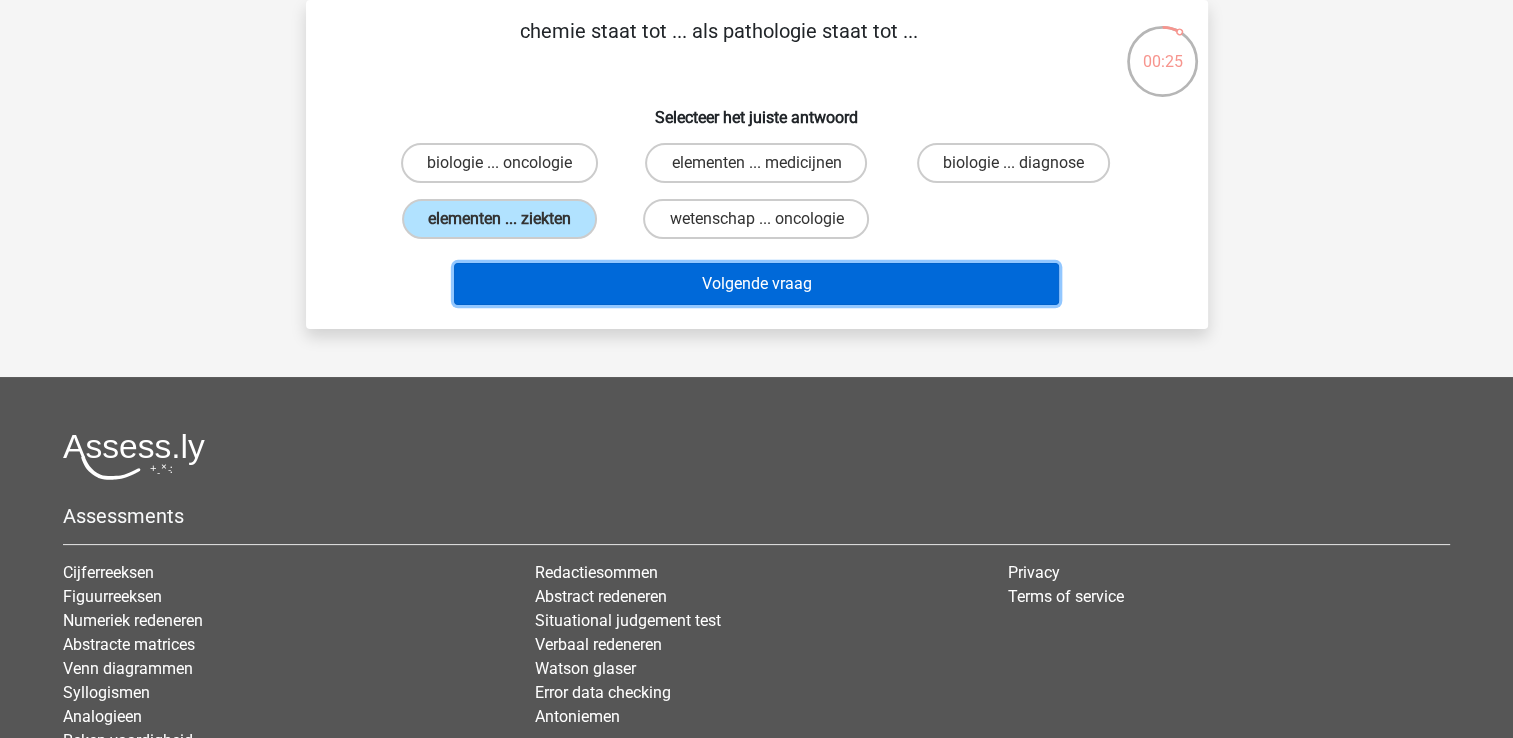 click on "Volgende vraag" at bounding box center [756, 284] 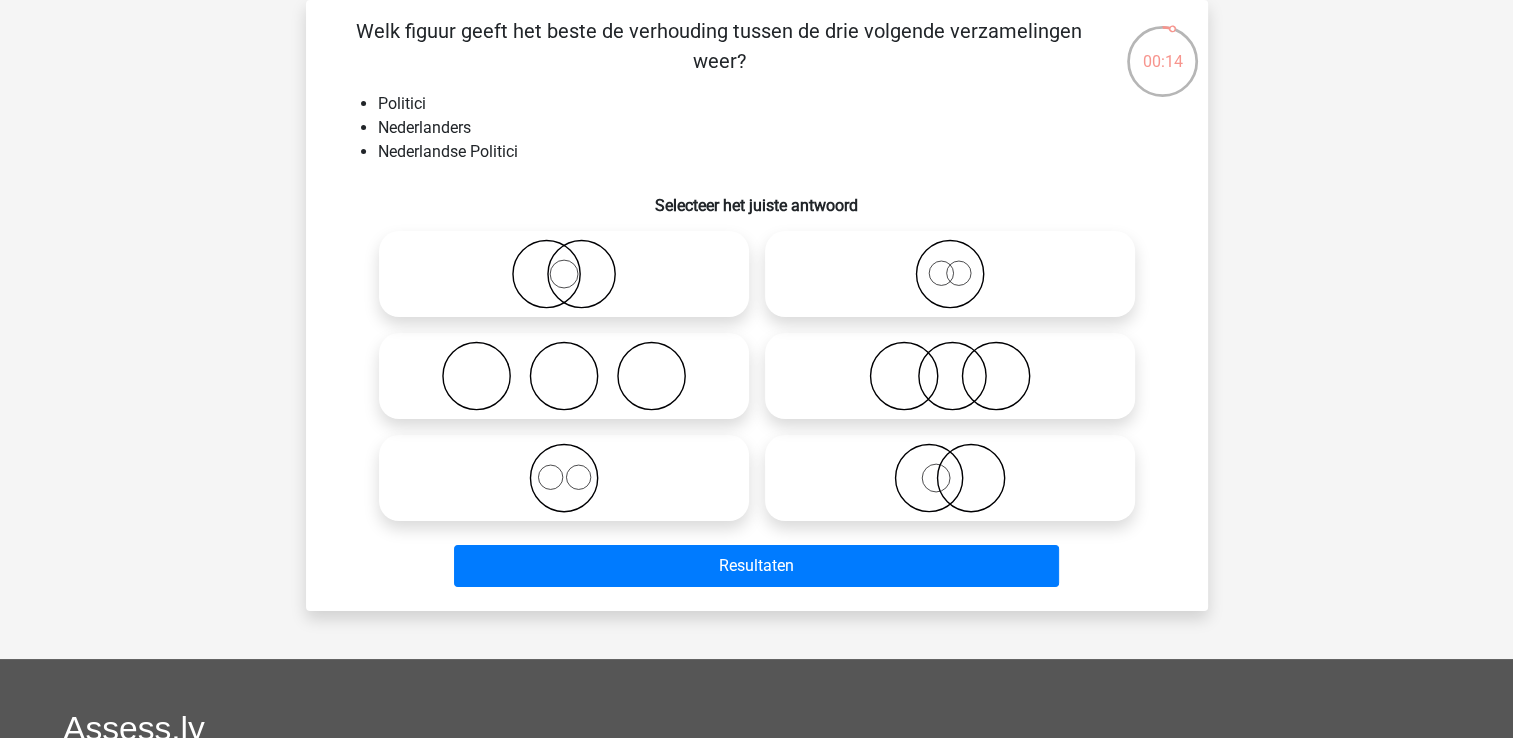 click 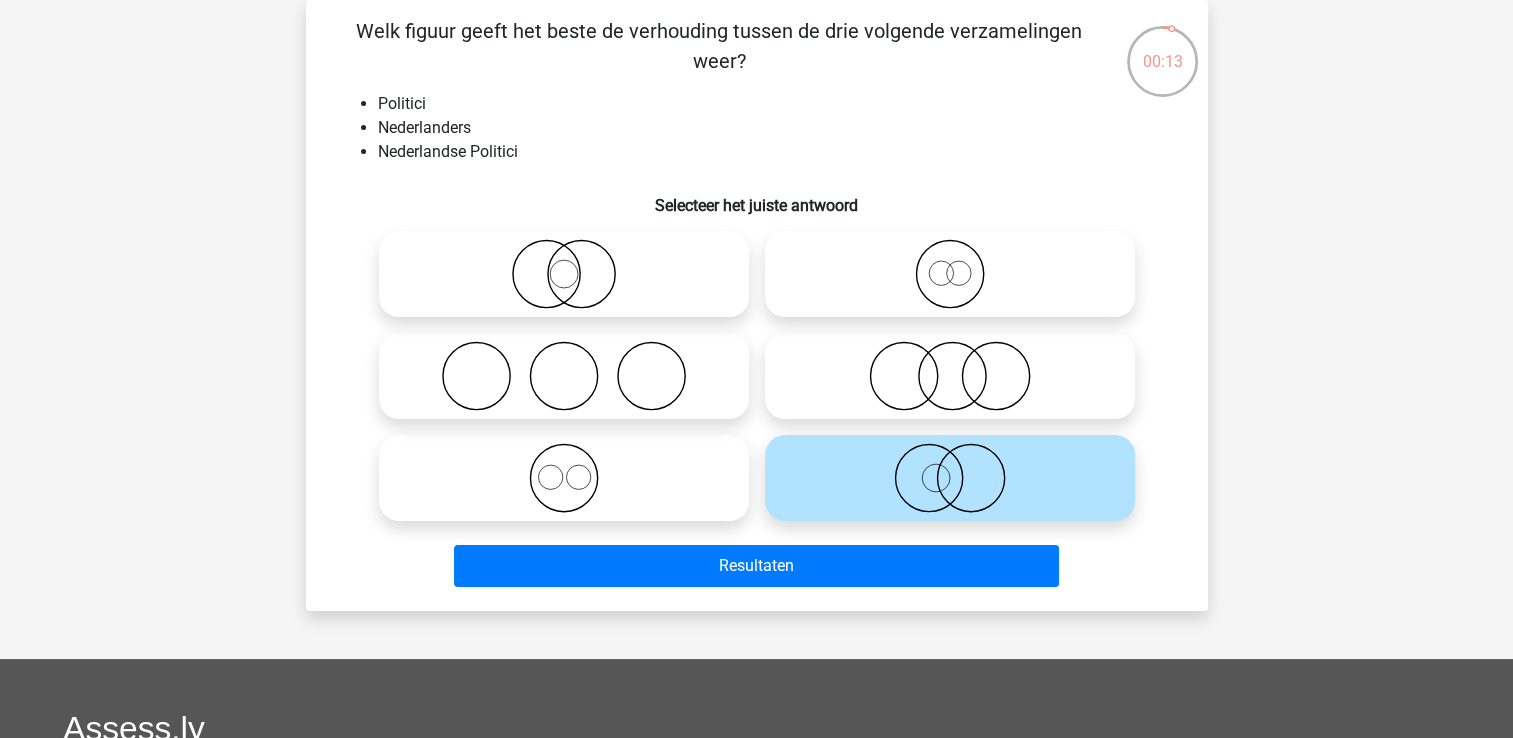 click 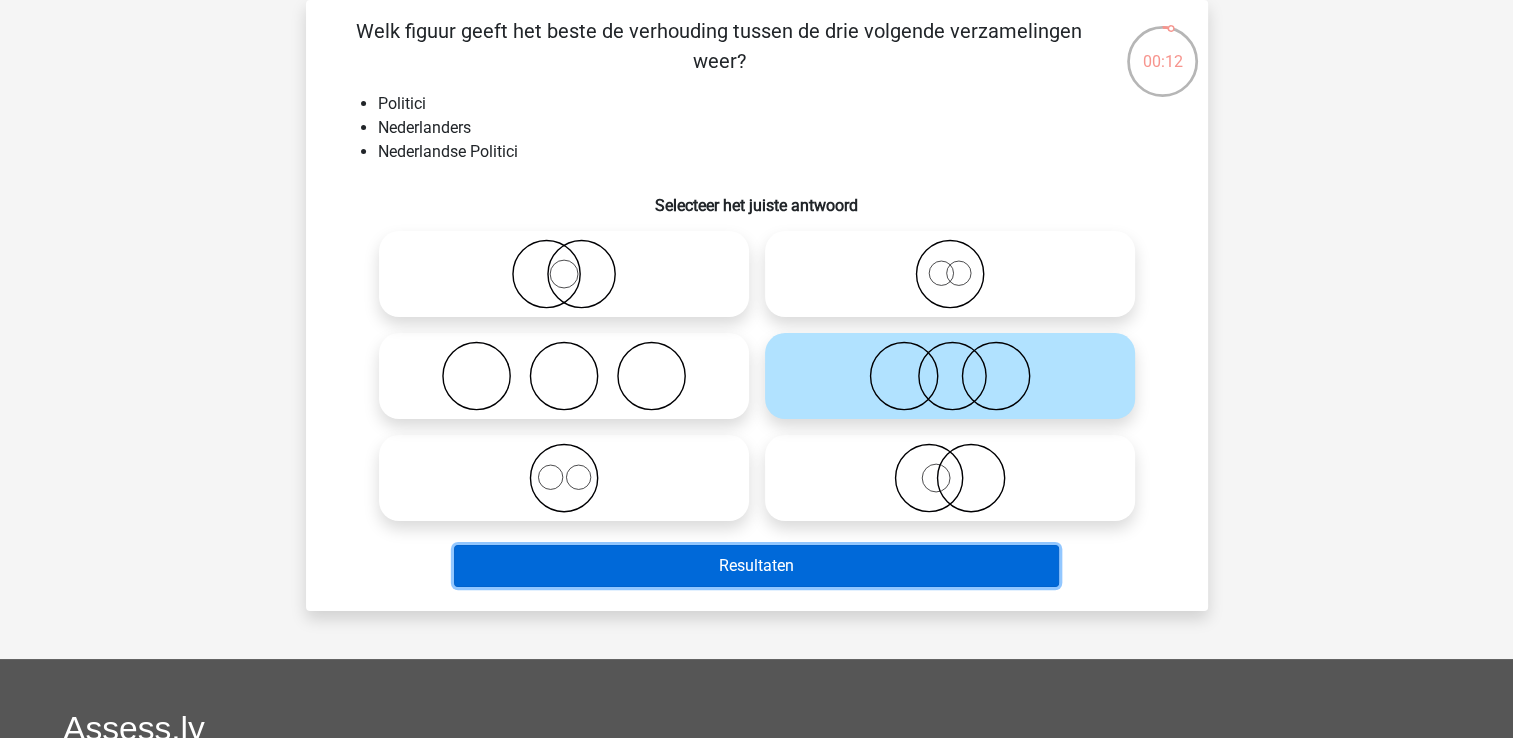 click on "Resultaten" at bounding box center (756, 566) 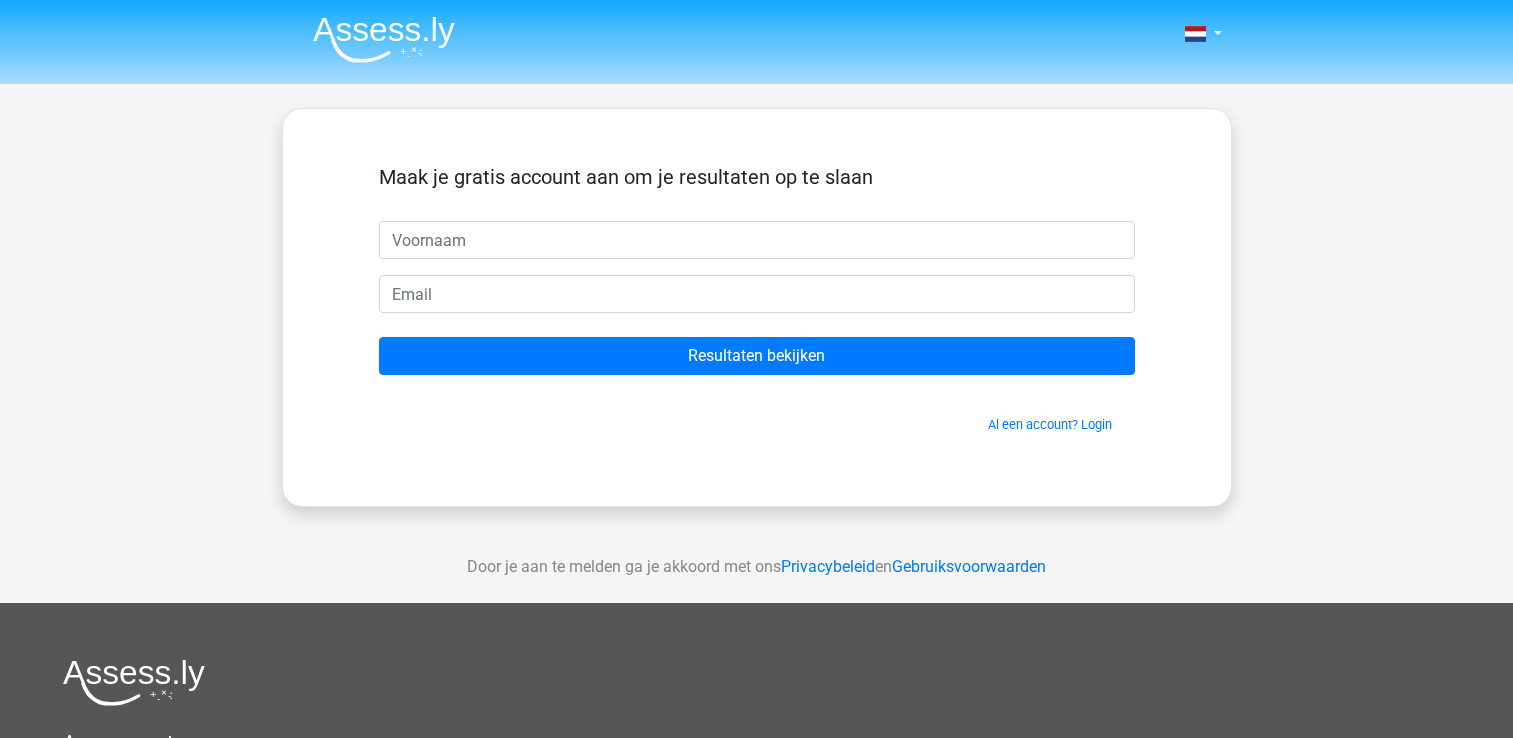 scroll, scrollTop: 0, scrollLeft: 0, axis: both 